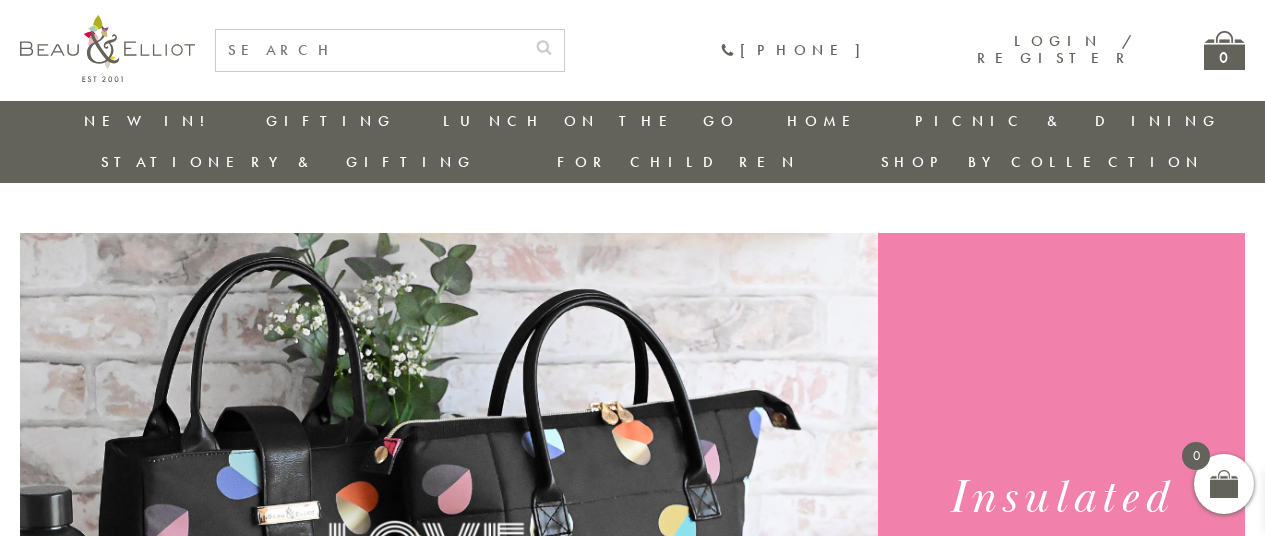 scroll, scrollTop: 306, scrollLeft: 0, axis: vertical 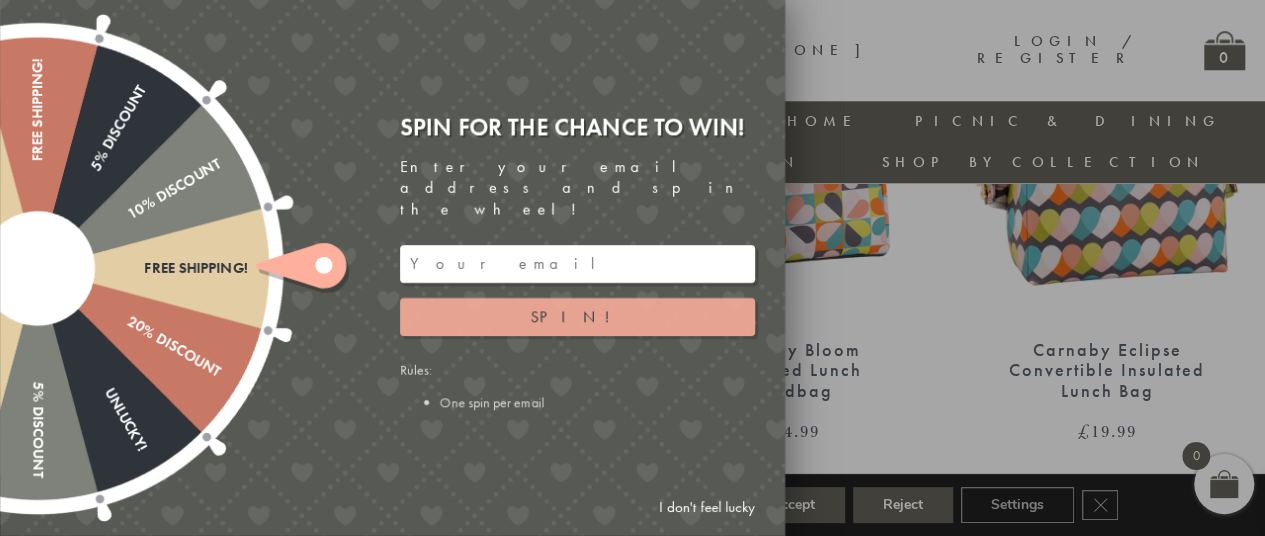 click on "Spin!" at bounding box center (577, 317) 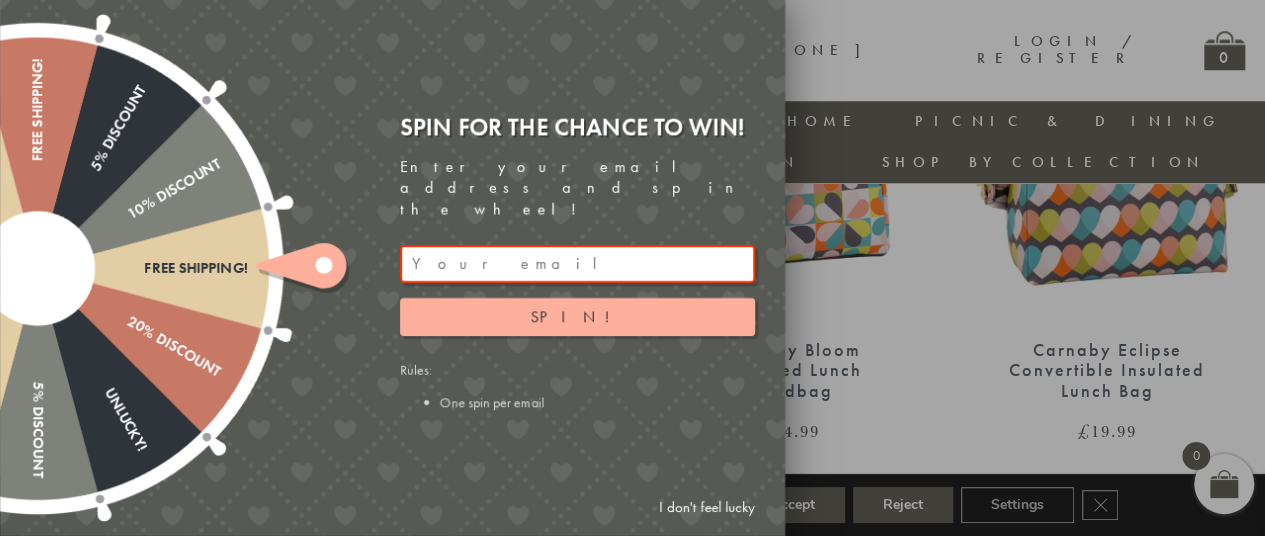 click at bounding box center [577, 264] 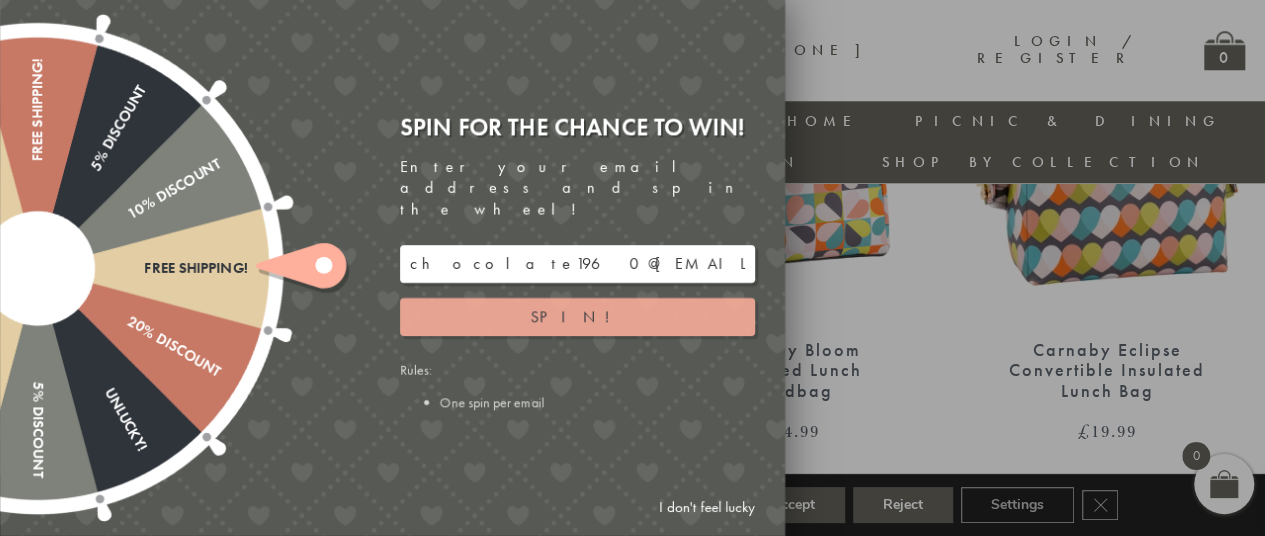 click on "Spin!" at bounding box center [577, 316] 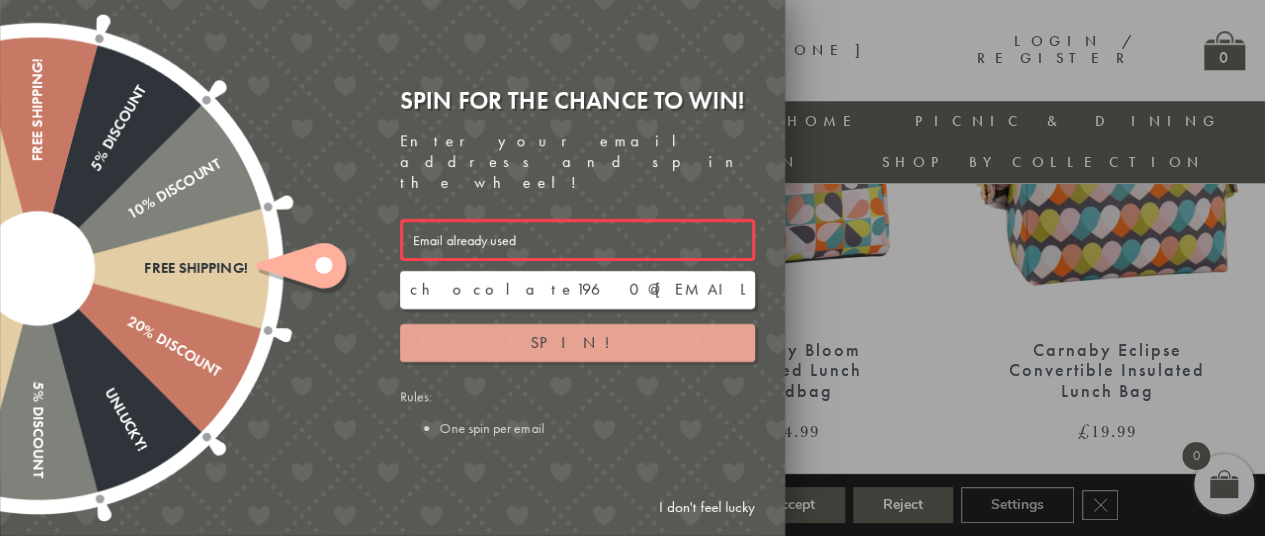 click on "Spin!" at bounding box center (577, 342) 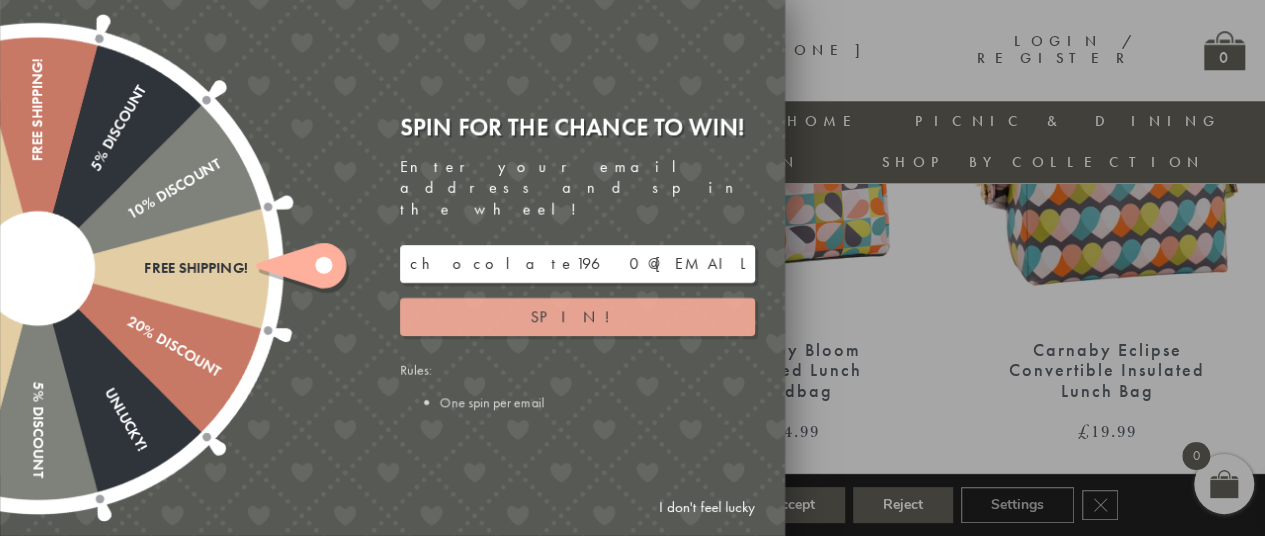 click on "Spin for the chance to win!
Enter your email address and spin the wheel!
Email already used
chocolate1960@live.co.uk
Spin!
Rules: One spin per email" at bounding box center [577, 261] 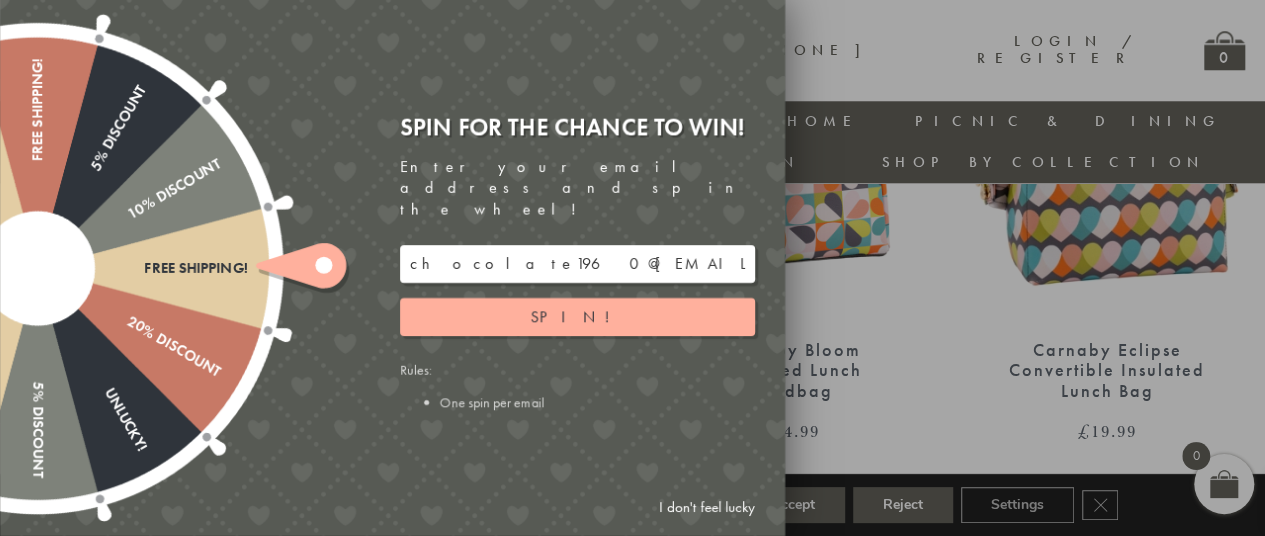 click on "chocolate1960@live.co.uk" at bounding box center (577, 264) 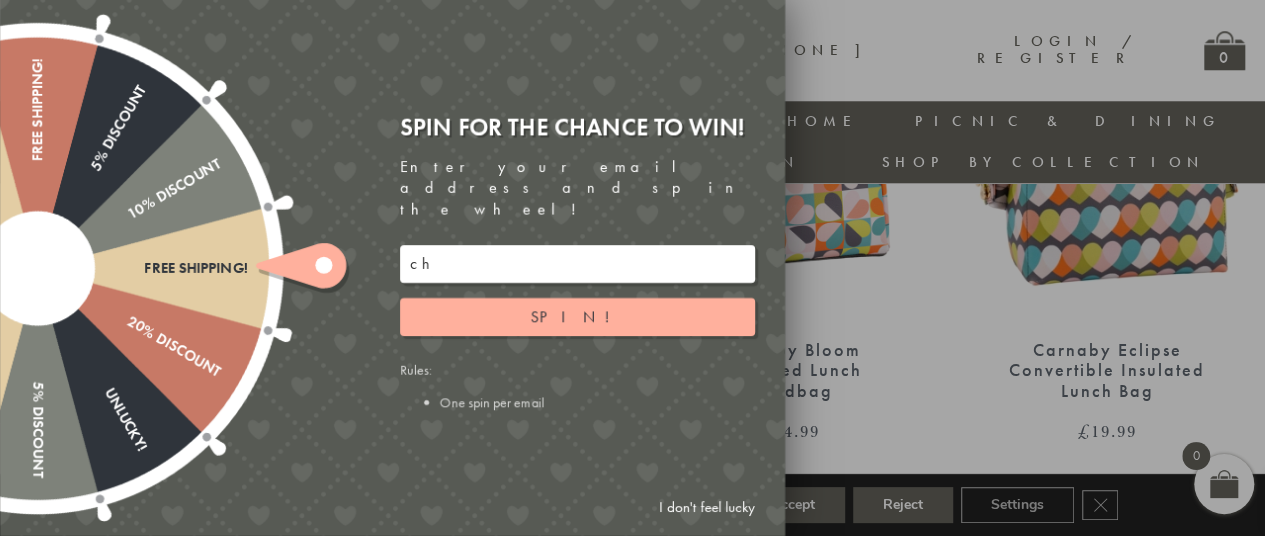 type on "c" 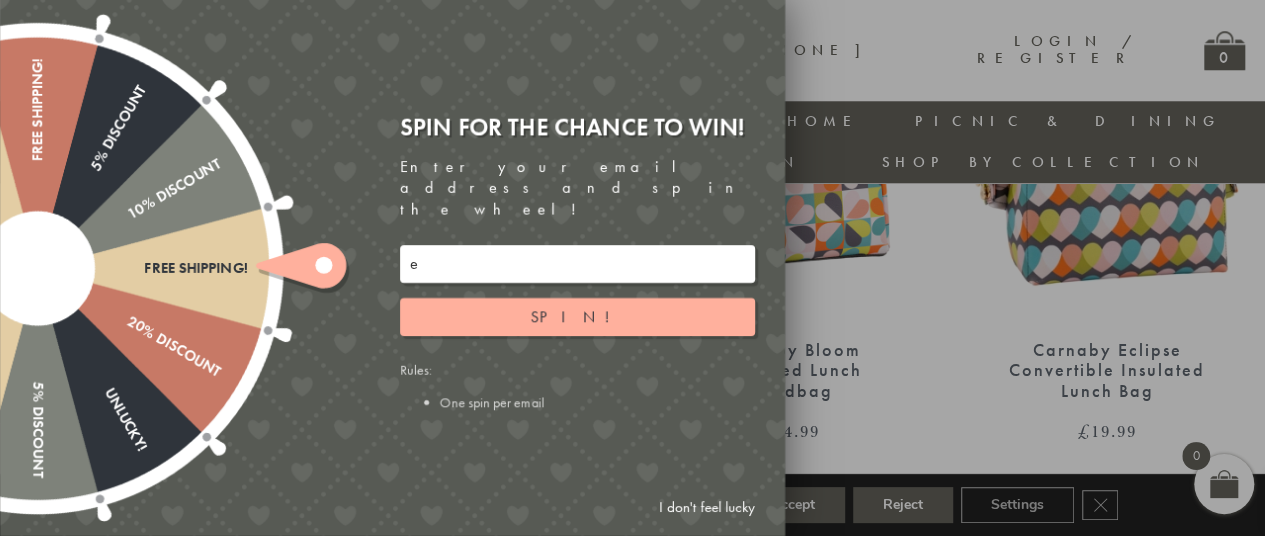click on "e" at bounding box center [577, 264] 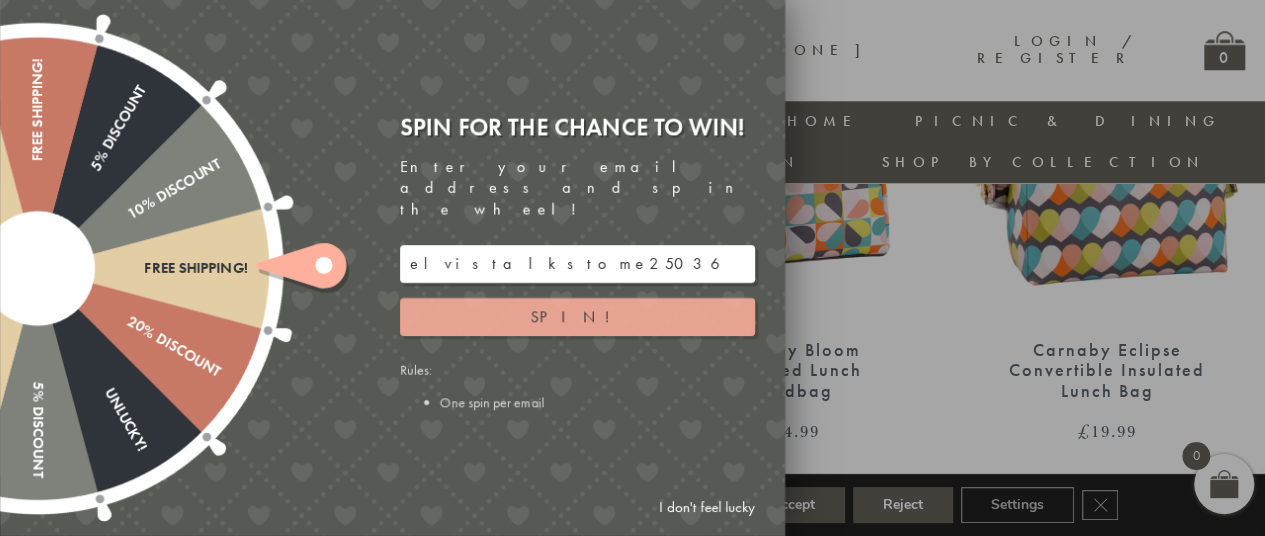 click on "Spin!" at bounding box center (577, 317) 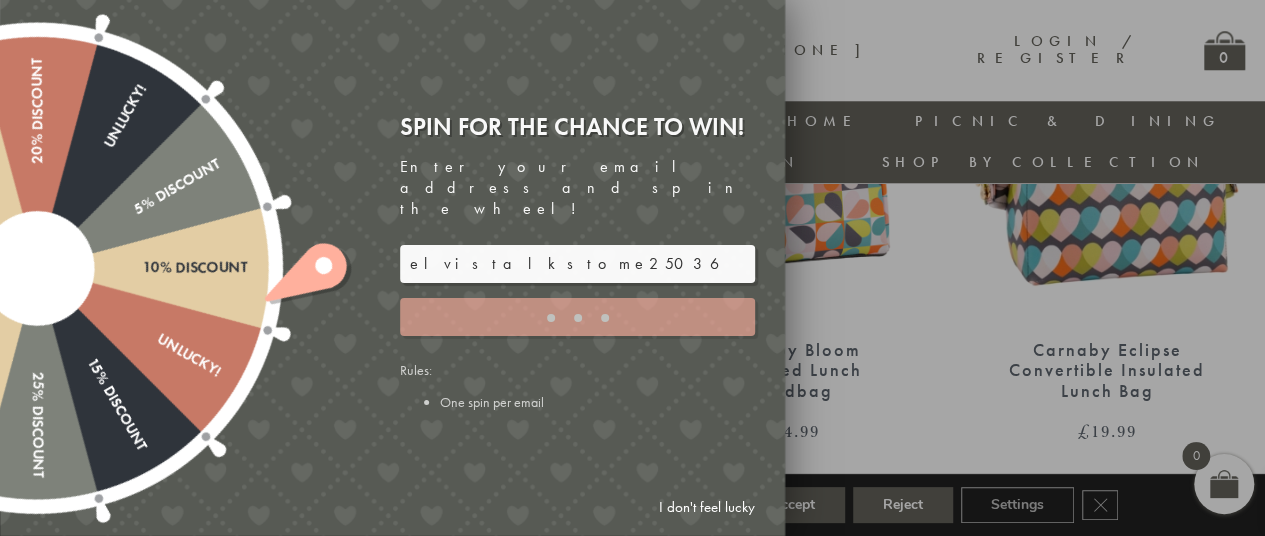 type on "JJHWAXHK" 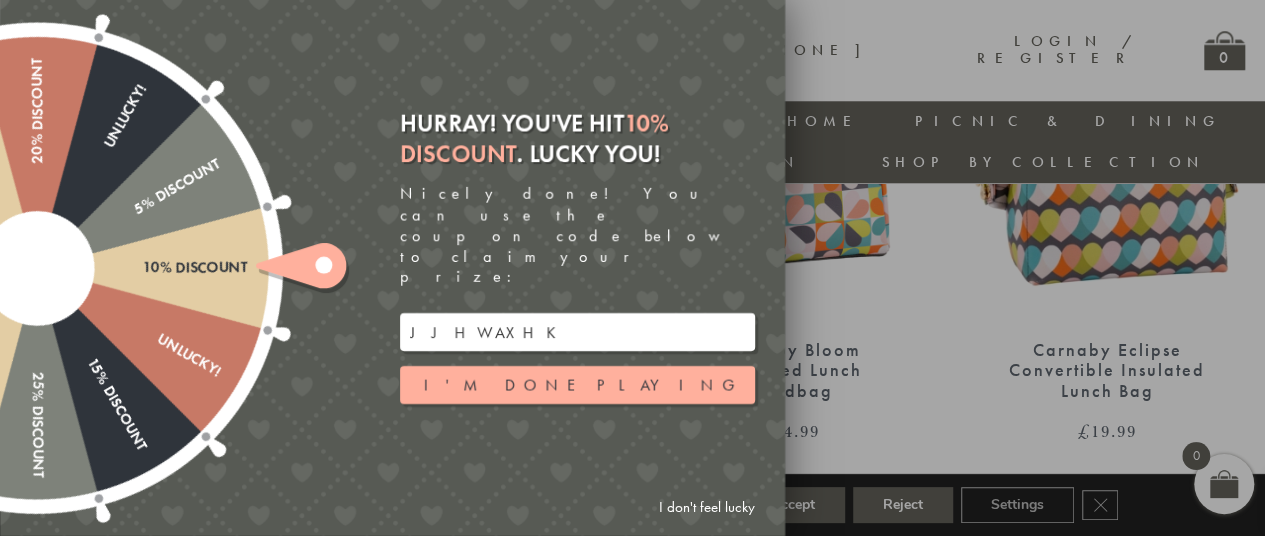 drag, startPoint x: 508, startPoint y: 309, endPoint x: 404, endPoint y: 305, distance: 104.0769 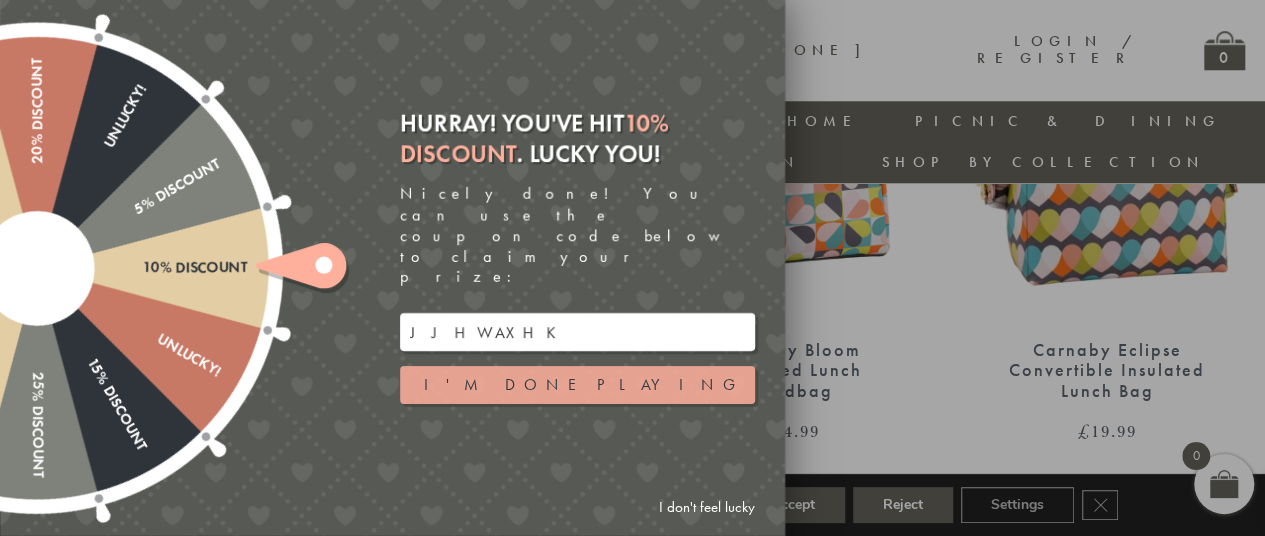 click on "I'm done playing" at bounding box center (577, 385) 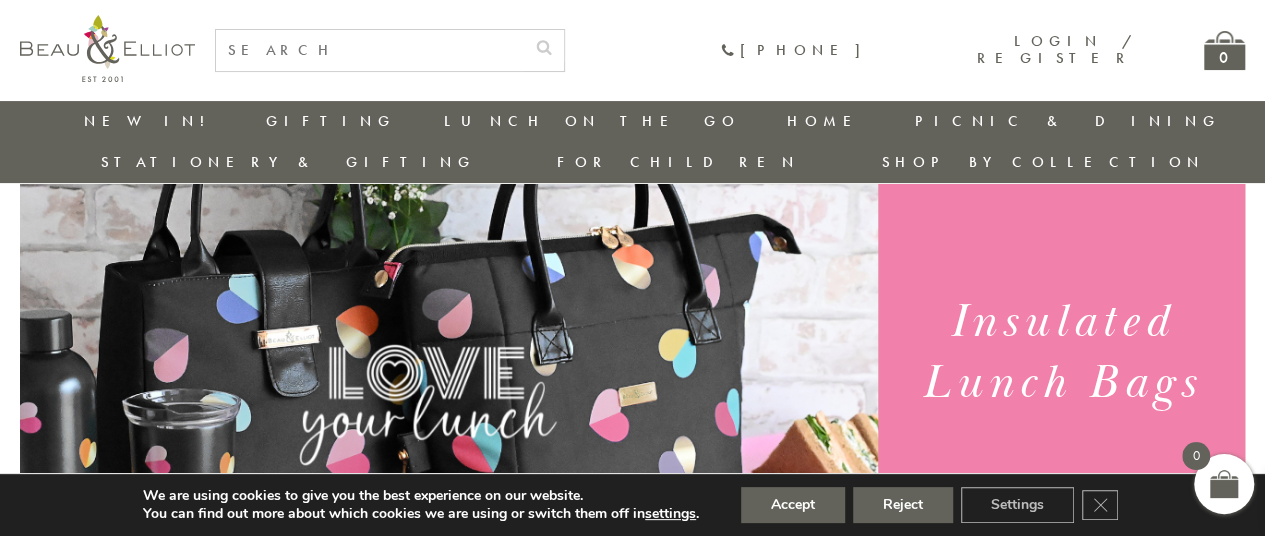 scroll, scrollTop: 172, scrollLeft: 0, axis: vertical 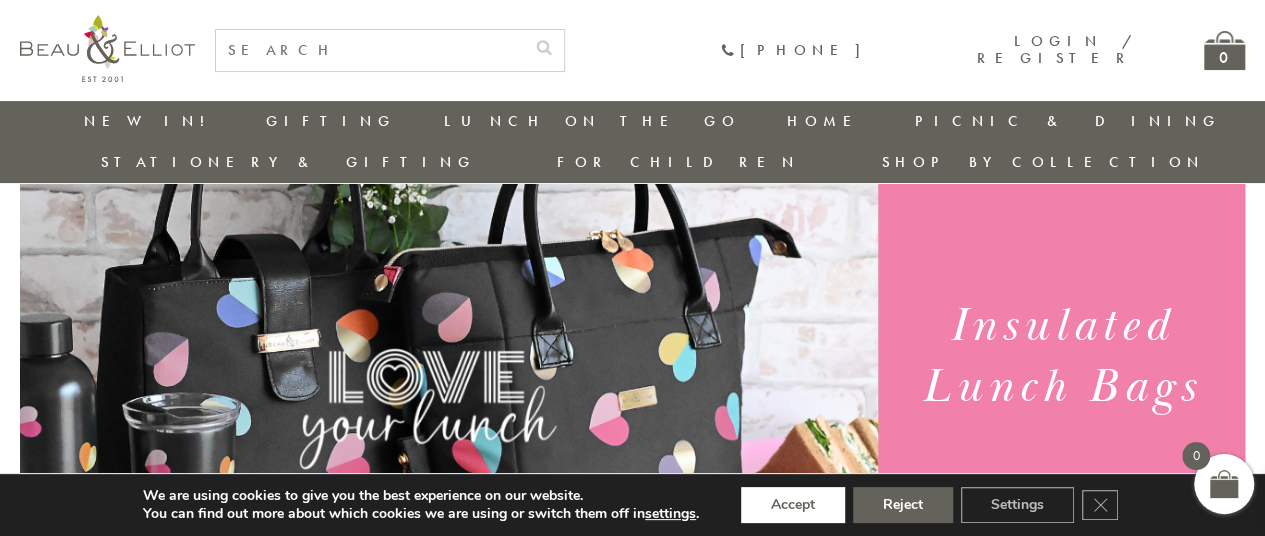 click on "Accept" at bounding box center (793, 505) 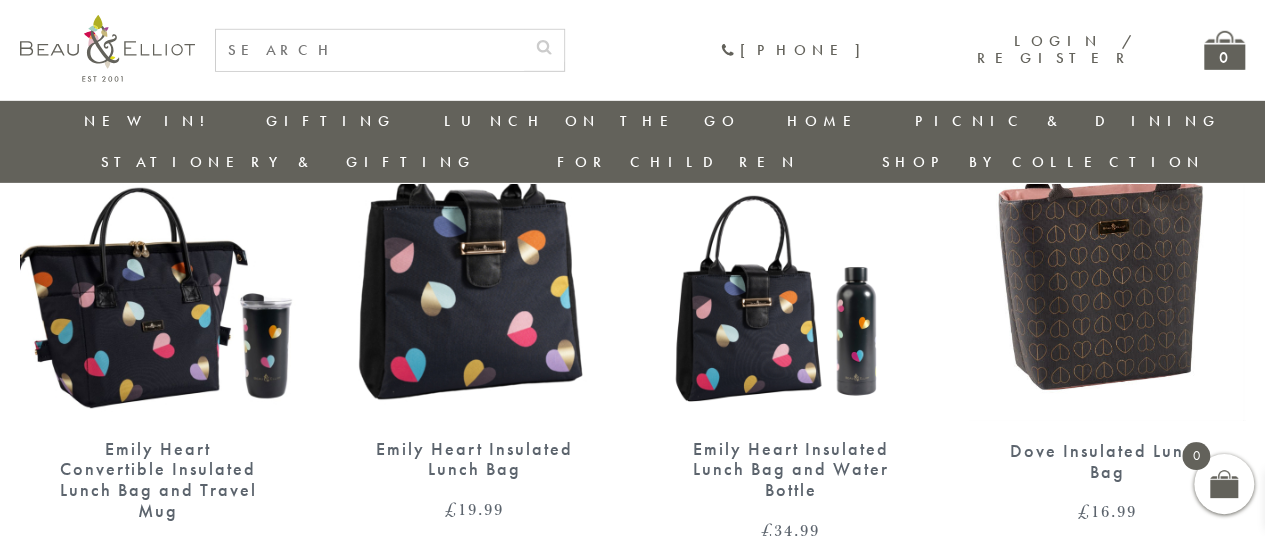scroll, scrollTop: 3108, scrollLeft: 0, axis: vertical 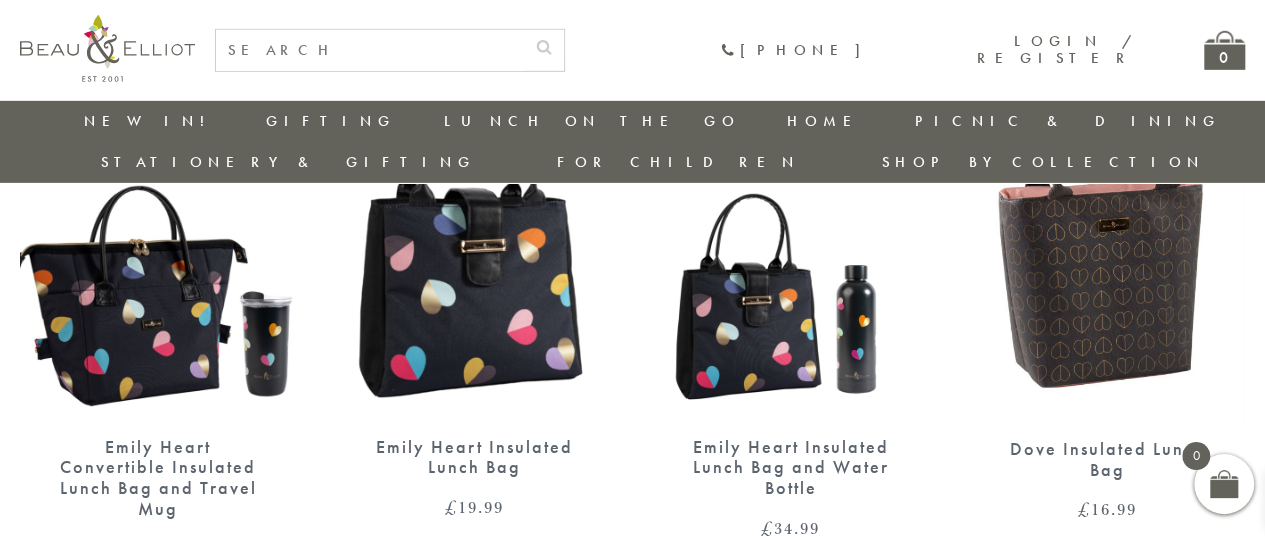 click on "Emily Heart Insulated Lunch Bag and Water Bottle" at bounding box center (791, 468) 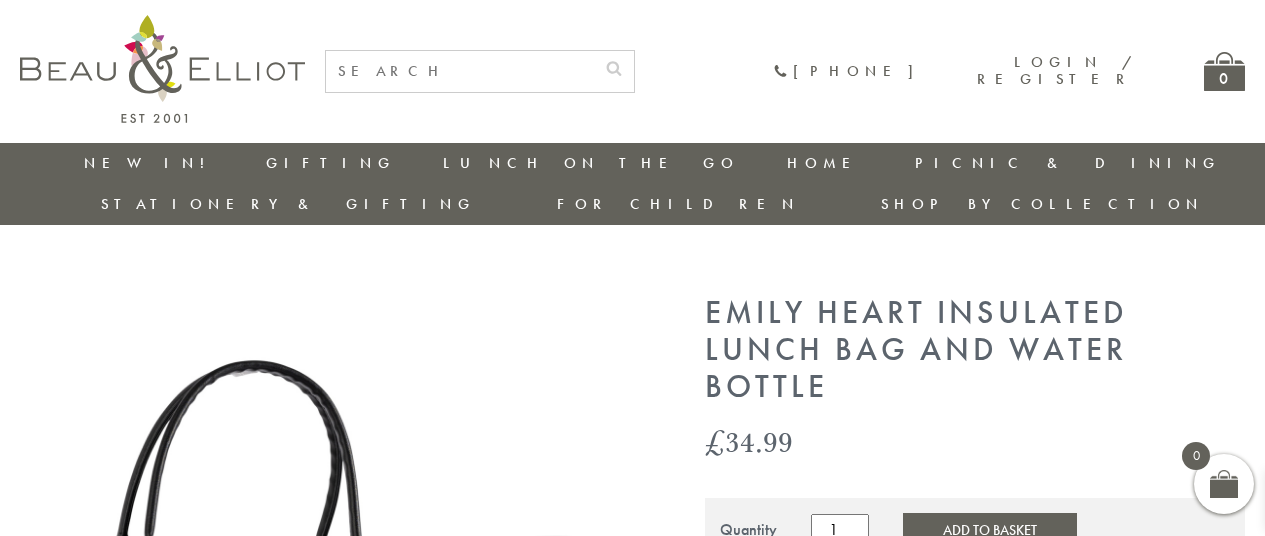 scroll, scrollTop: 0, scrollLeft: 0, axis: both 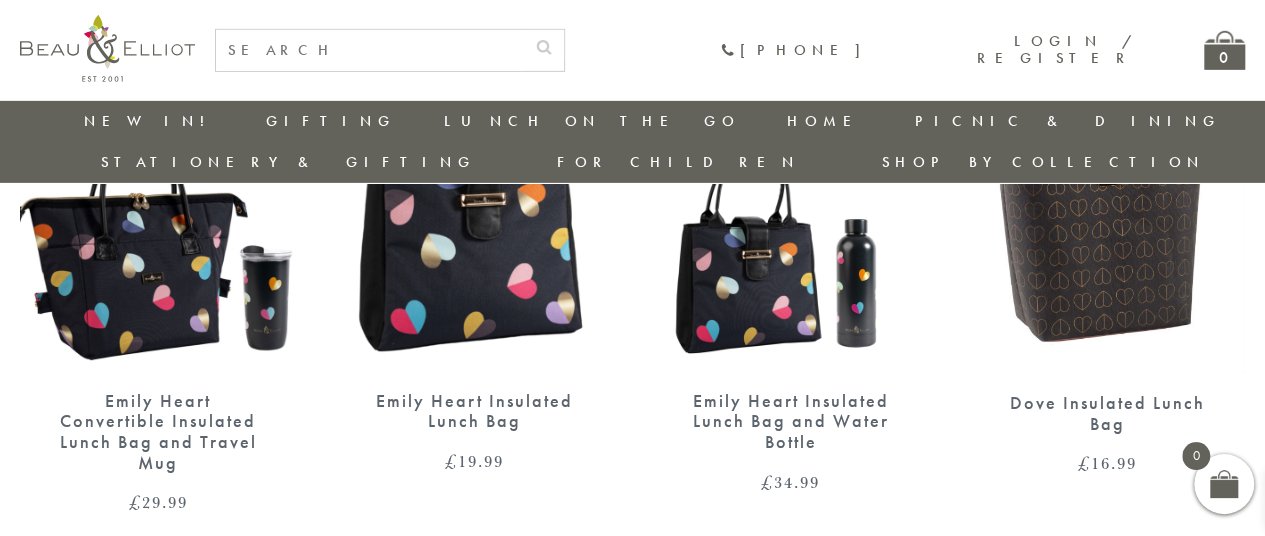 click on "Emily Heart Convertible Insulated Lunch Bag and Travel Mug" at bounding box center [158, 432] 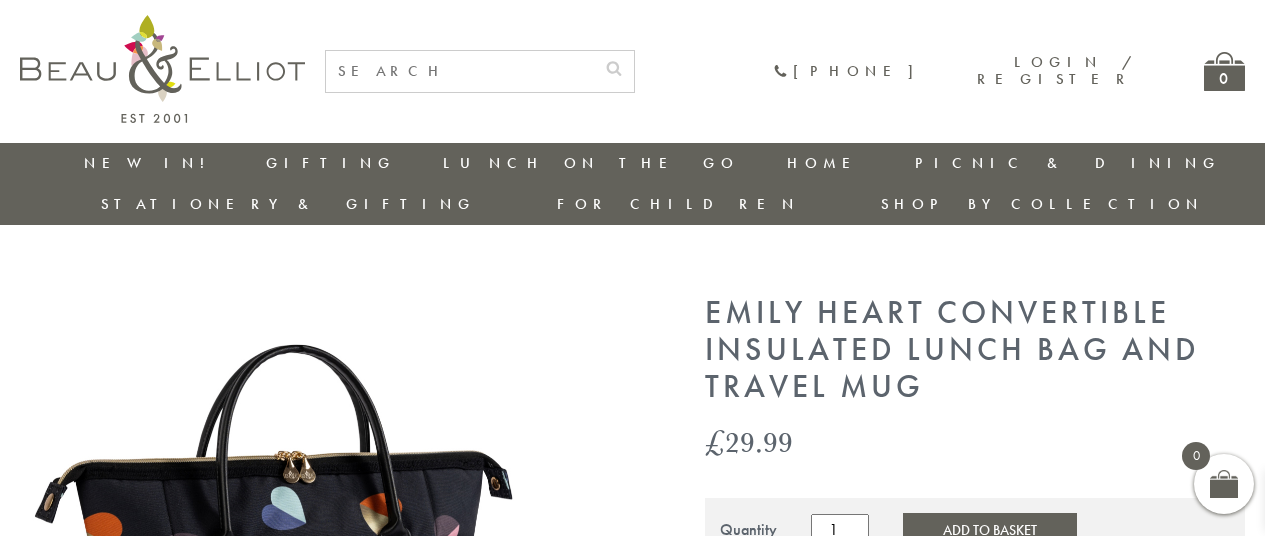 scroll, scrollTop: 0, scrollLeft: 0, axis: both 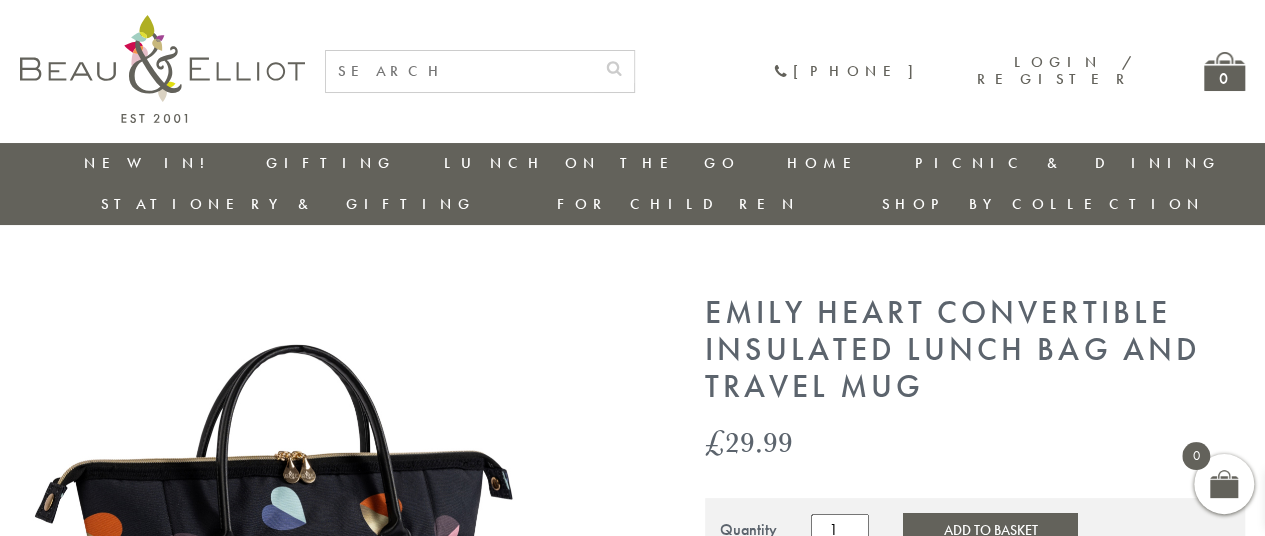 click on "Add to Basket" at bounding box center (990, 530) 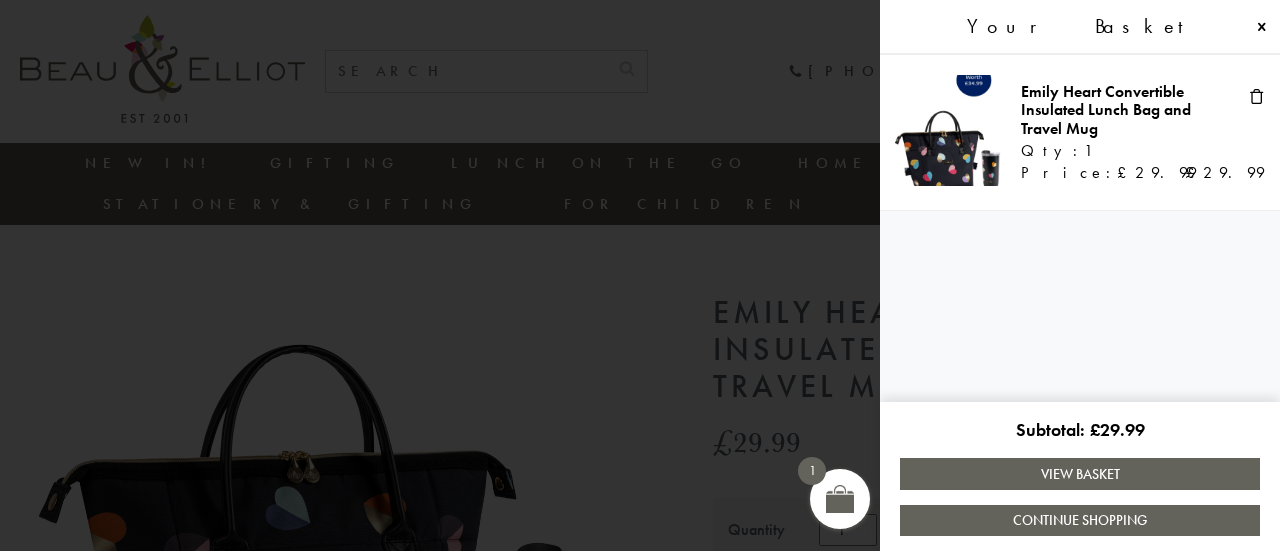 click on "View Basket" at bounding box center [1080, 473] 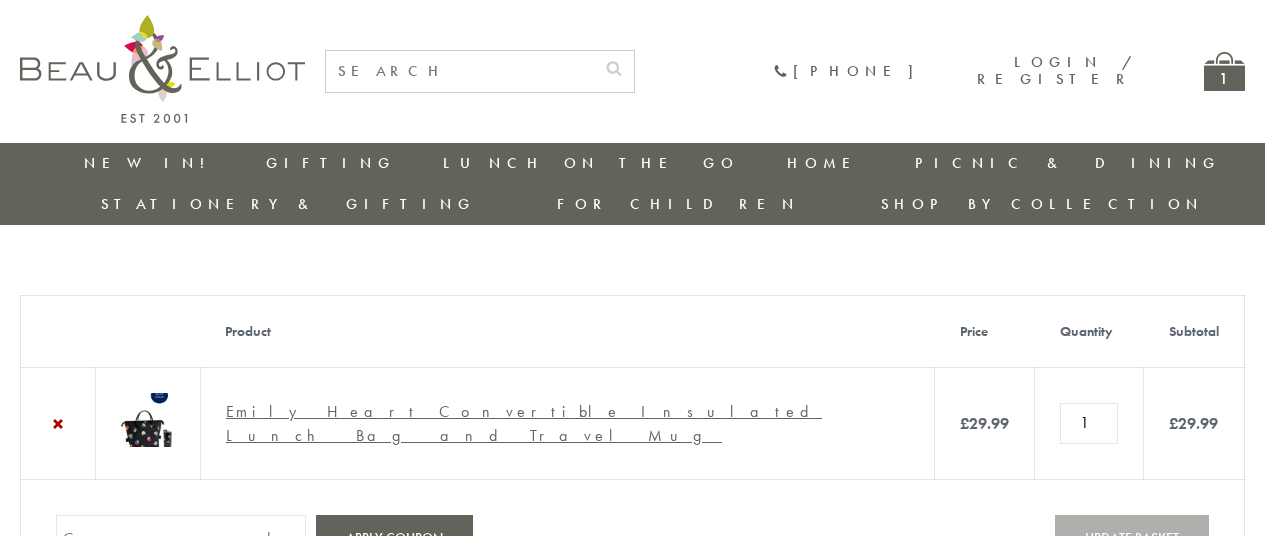 scroll, scrollTop: 0, scrollLeft: 0, axis: both 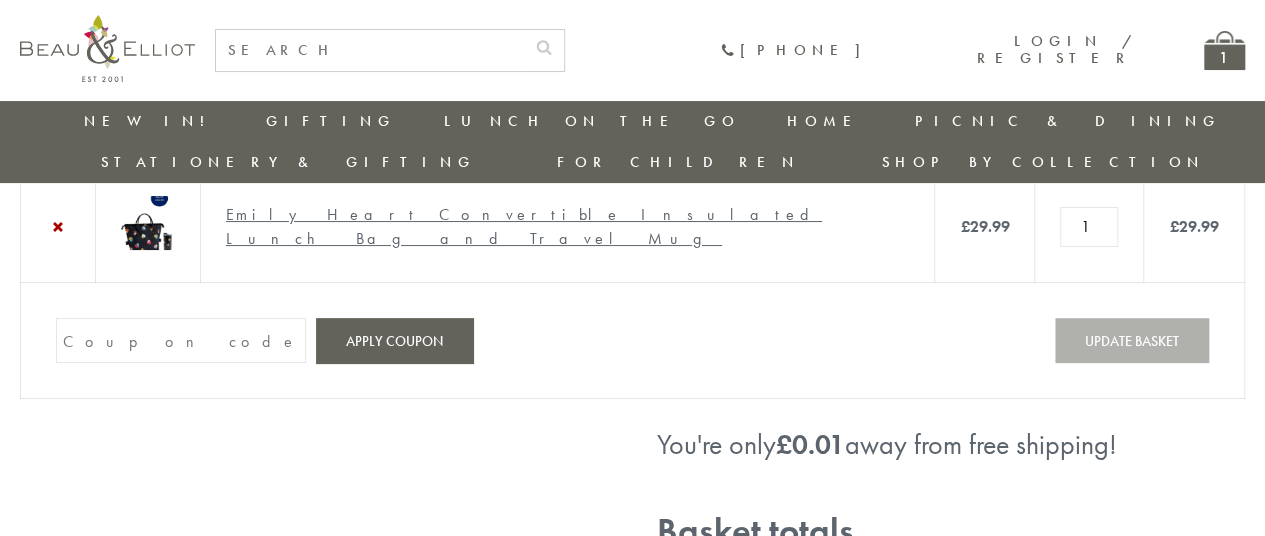click on "Coupon:" at bounding box center [181, 340] 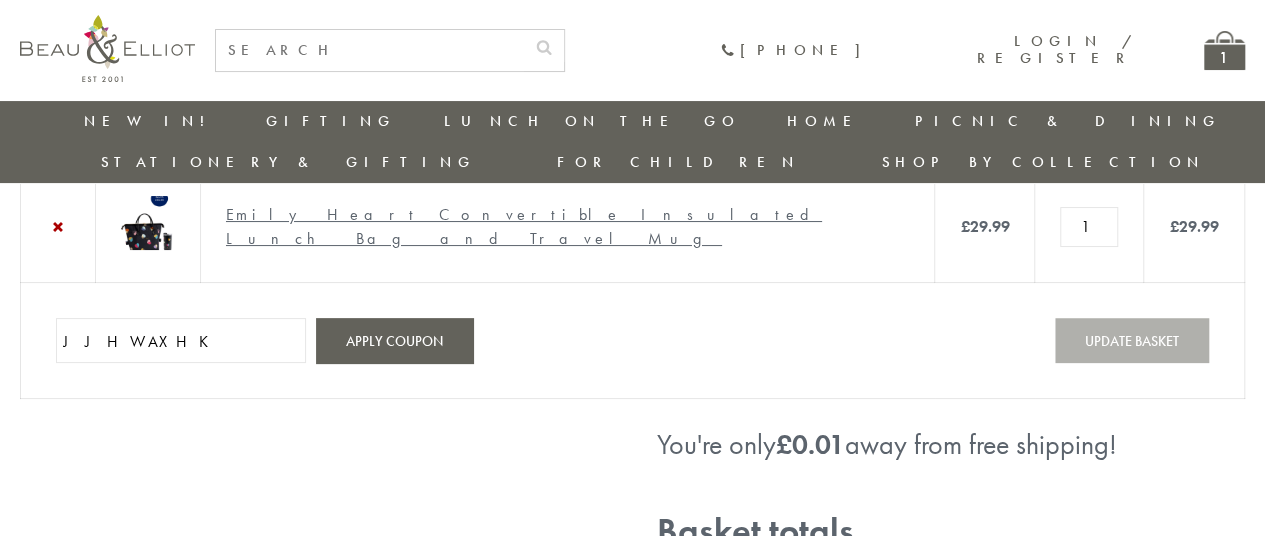 type on "JJHWAXHK" 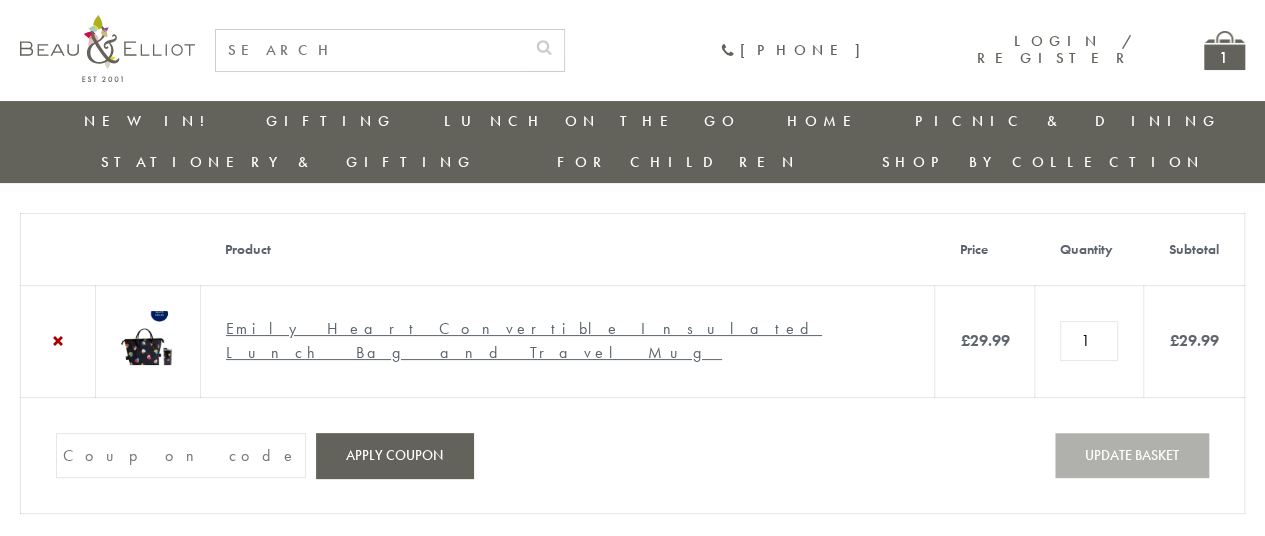 scroll, scrollTop: 126, scrollLeft: 0, axis: vertical 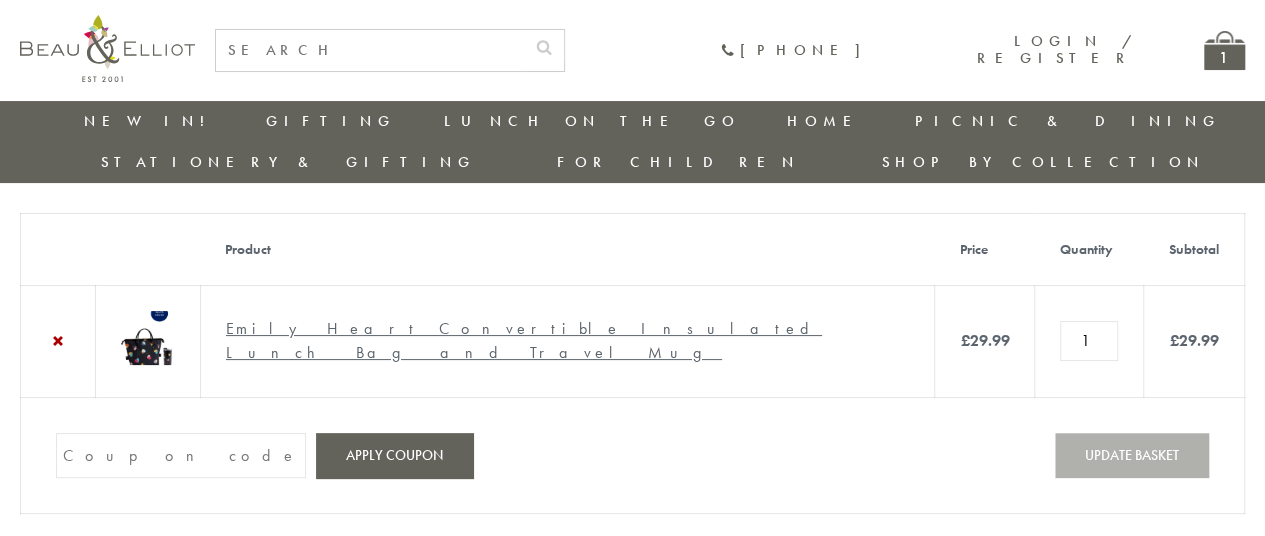click at bounding box center (148, 338) 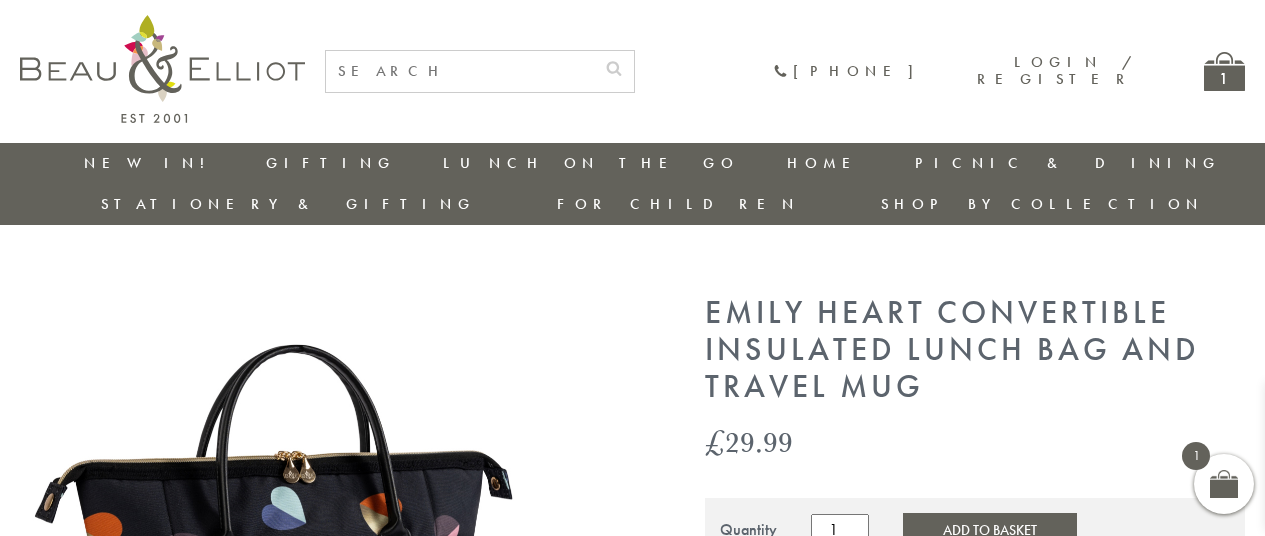 scroll, scrollTop: 0, scrollLeft: 0, axis: both 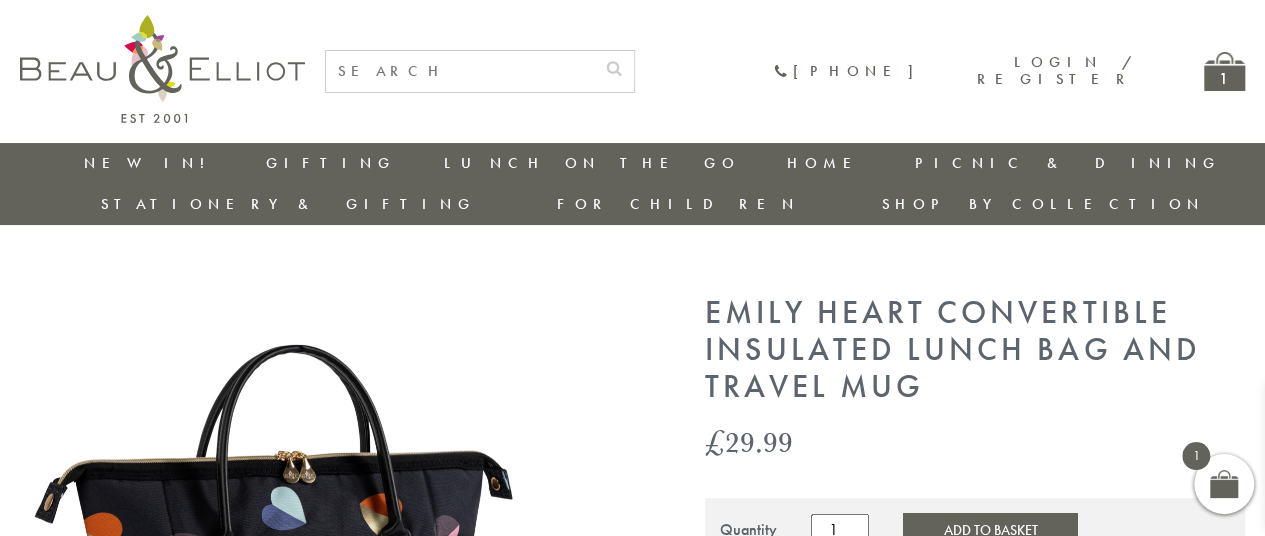 click on "Stationery & Gifting" at bounding box center (288, 204) 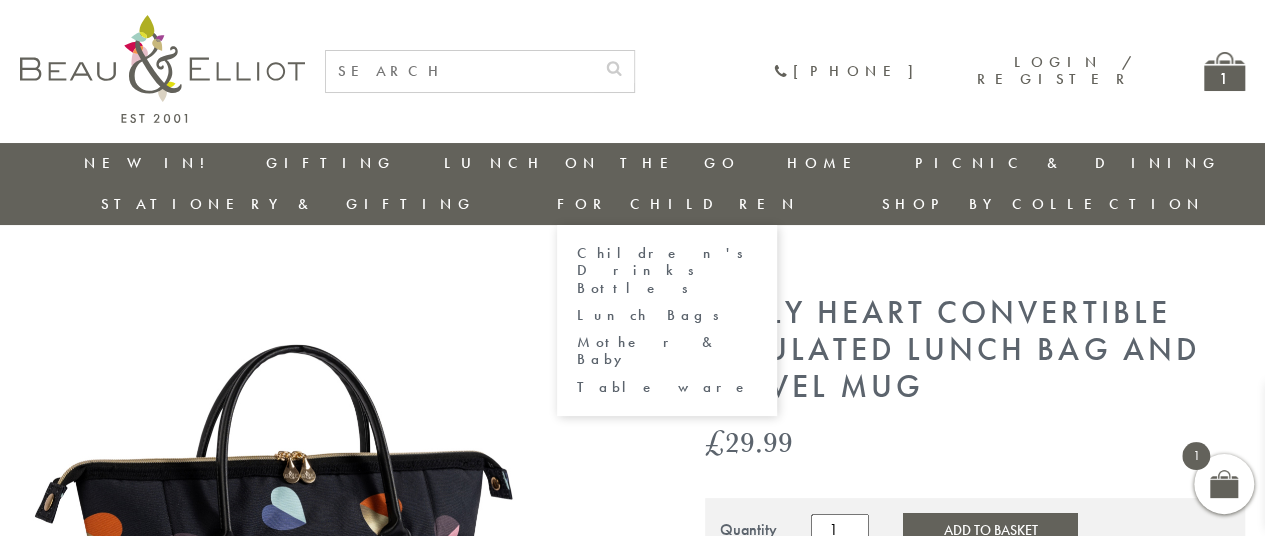 click on "For Children" at bounding box center (678, 204) 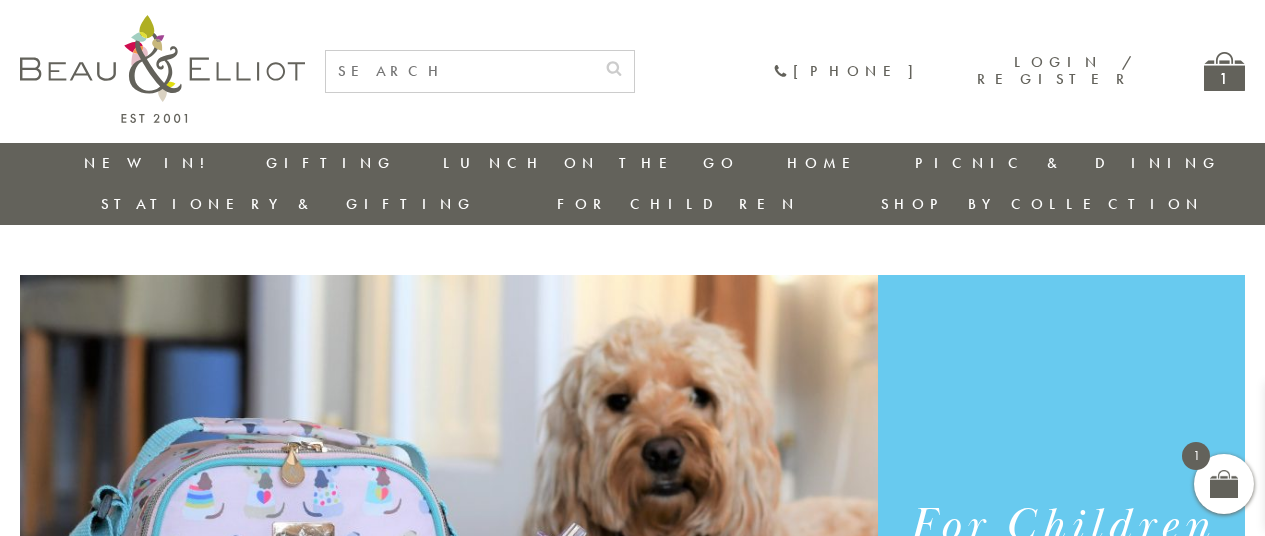 scroll, scrollTop: 0, scrollLeft: 0, axis: both 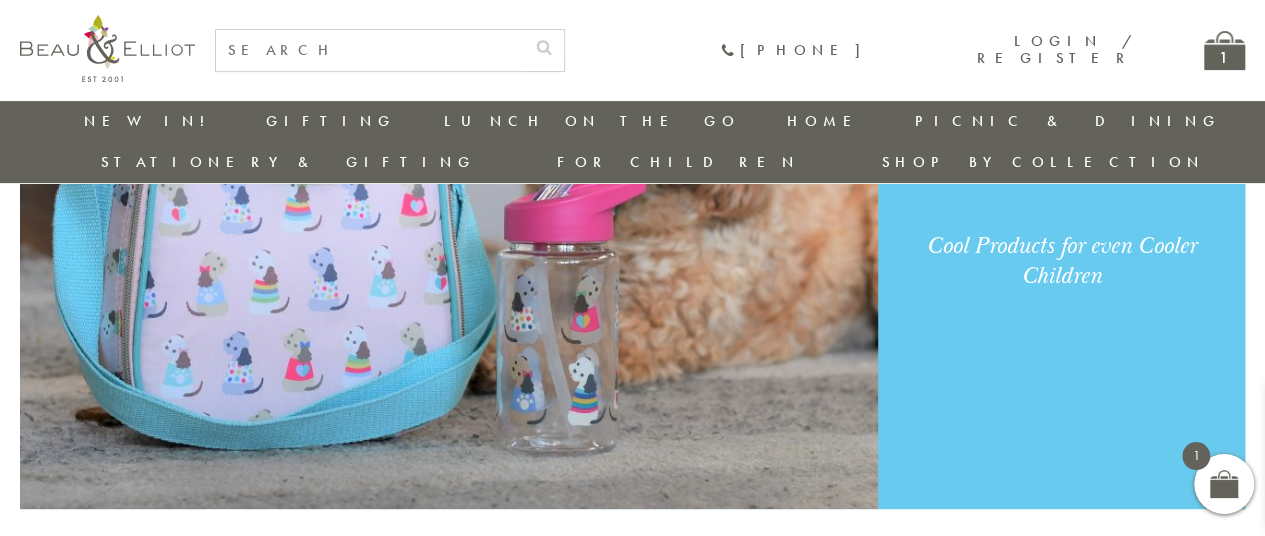 click on "Stationery & Gifting" at bounding box center [288, 162] 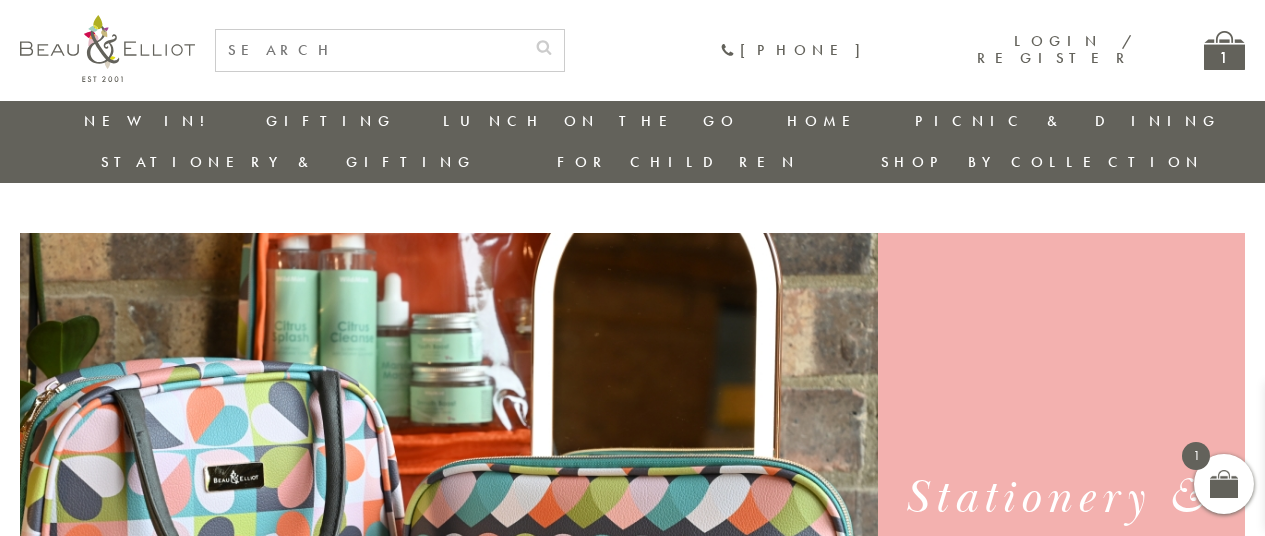 scroll, scrollTop: 193, scrollLeft: 0, axis: vertical 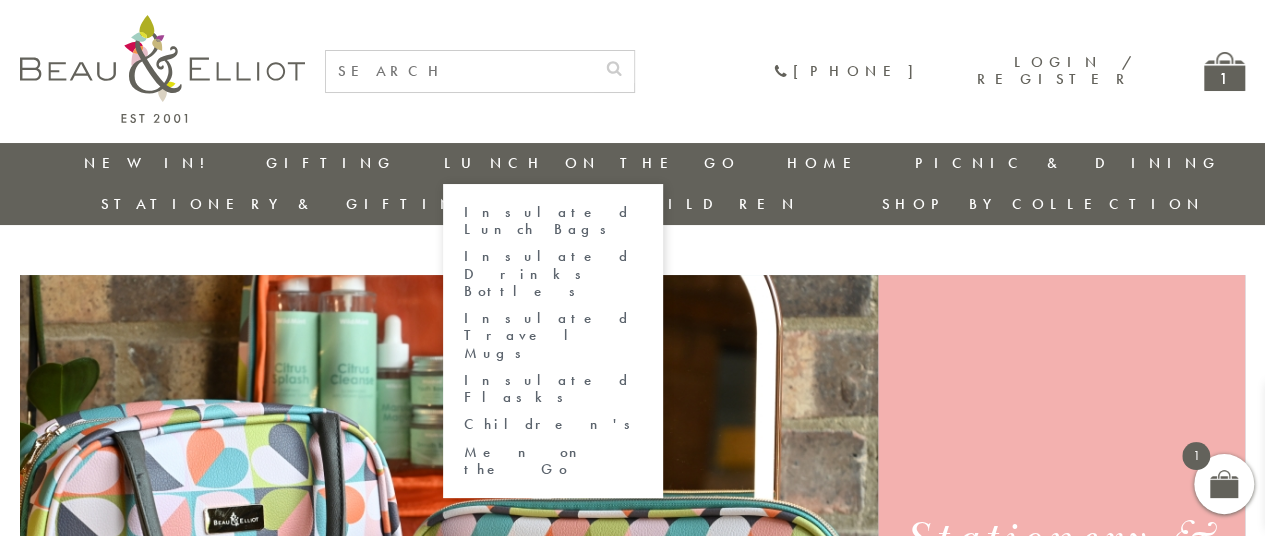 click on "Lunch On The Go" at bounding box center (591, 163) 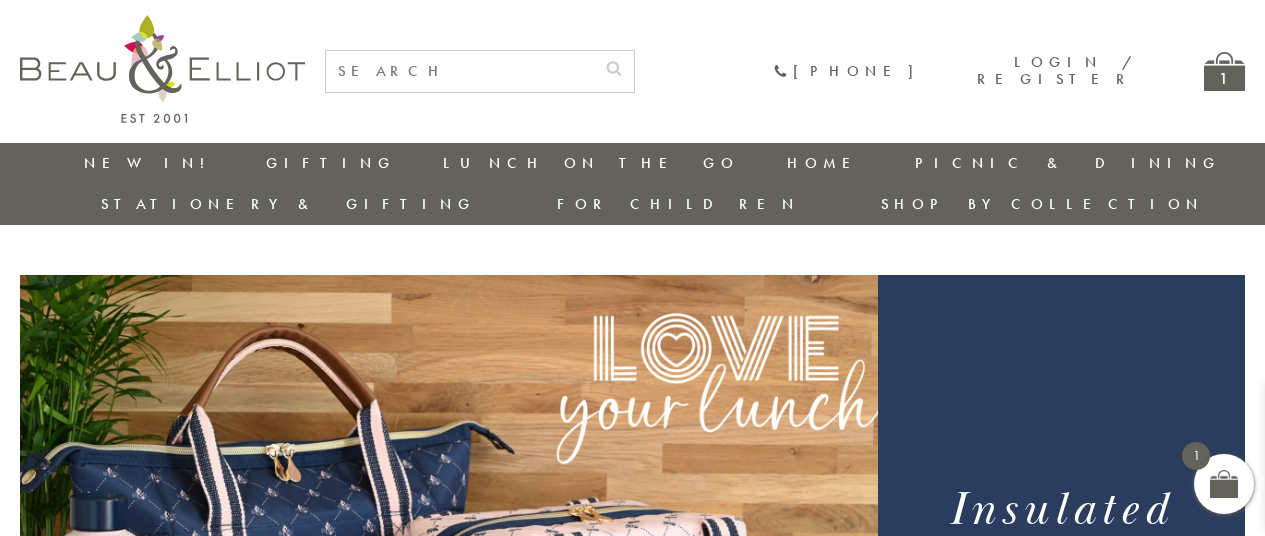 scroll, scrollTop: 0, scrollLeft: 0, axis: both 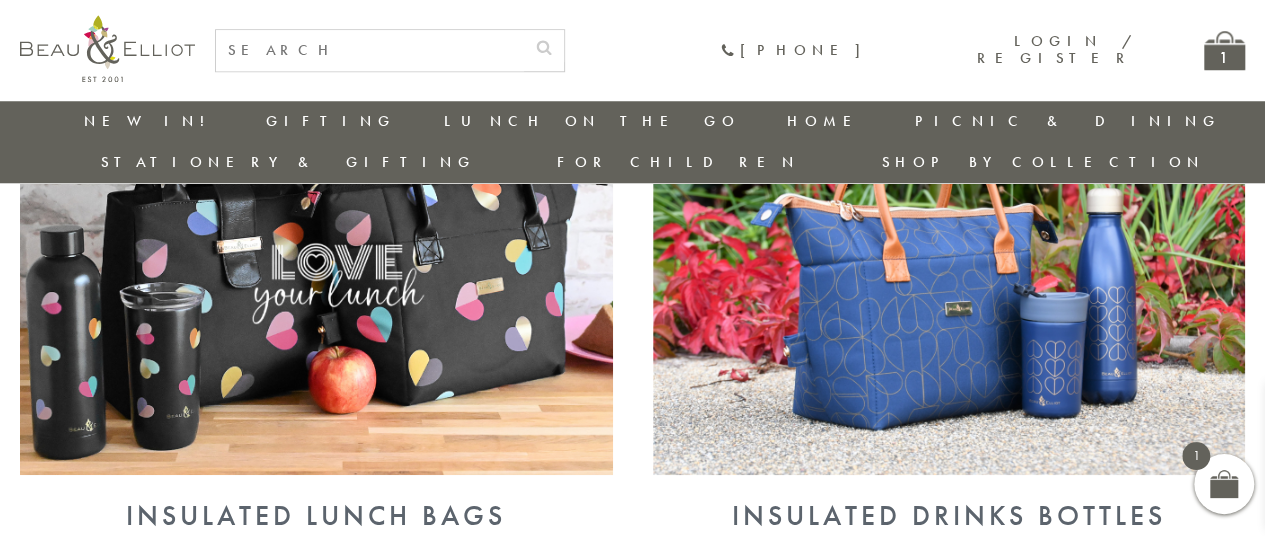 click at bounding box center (949, 259) 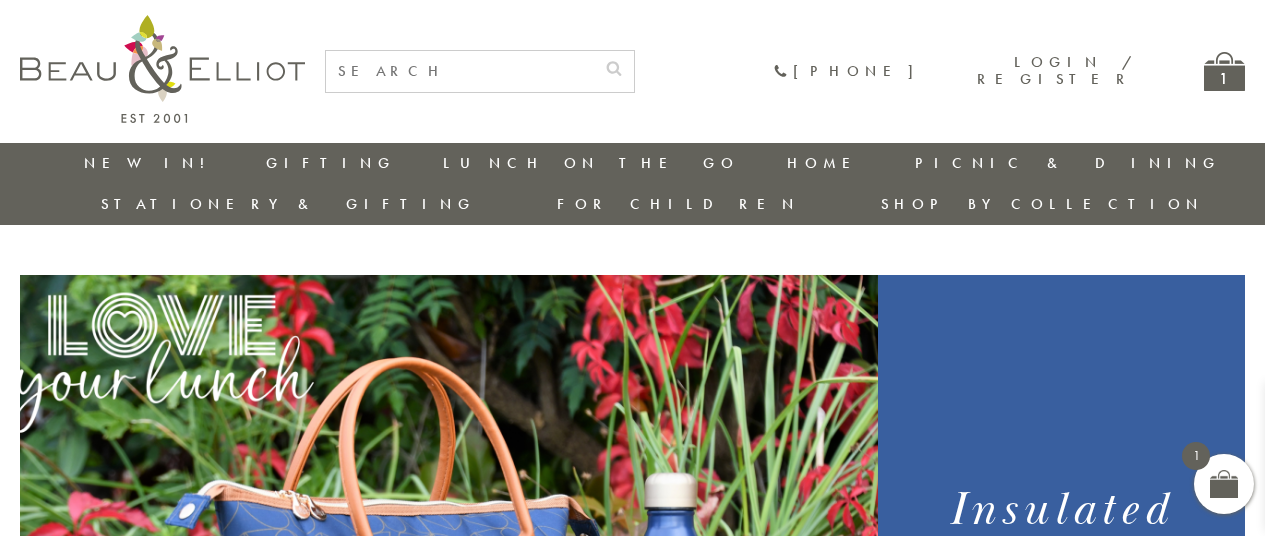 scroll, scrollTop: 0, scrollLeft: 0, axis: both 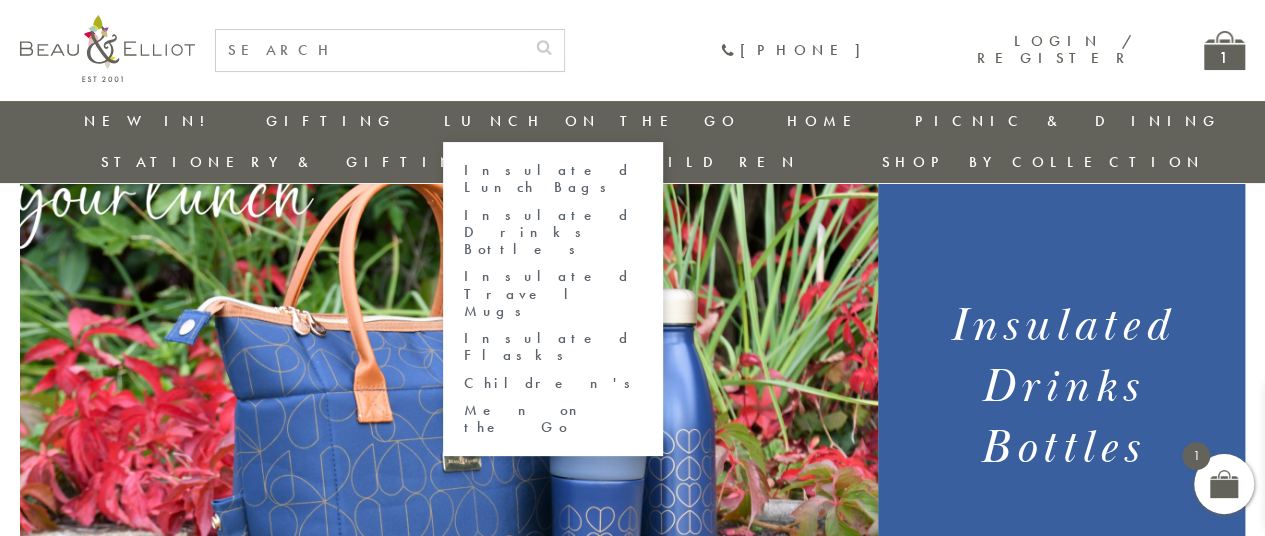click on "Insulated Flasks" at bounding box center (553, 347) 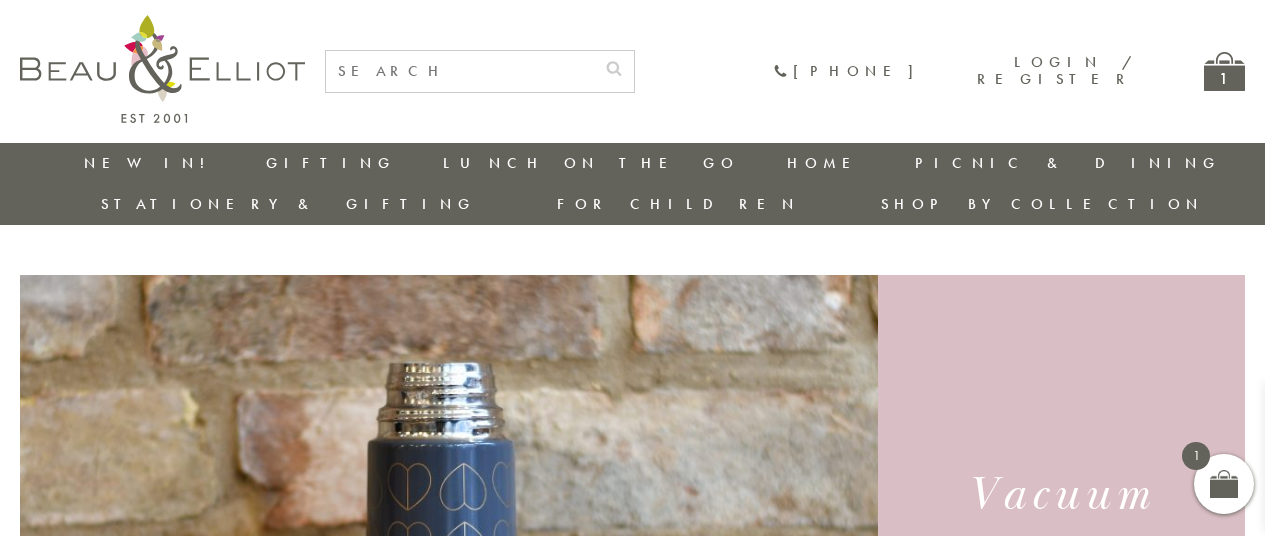 scroll, scrollTop: 0, scrollLeft: 0, axis: both 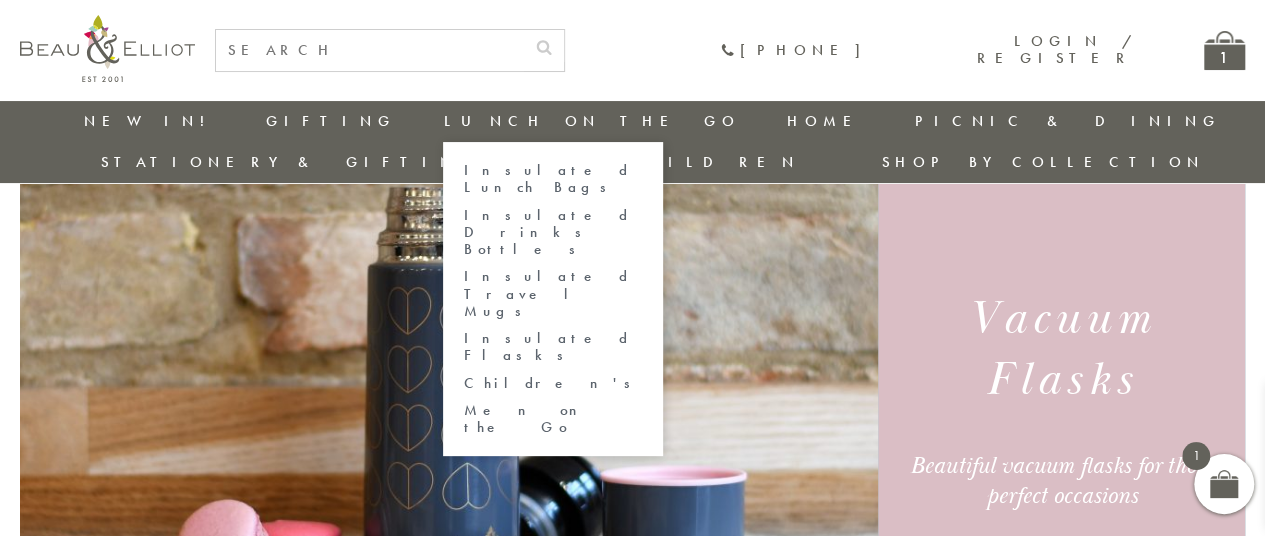 click on "Insulated Travel Mugs" at bounding box center (553, 294) 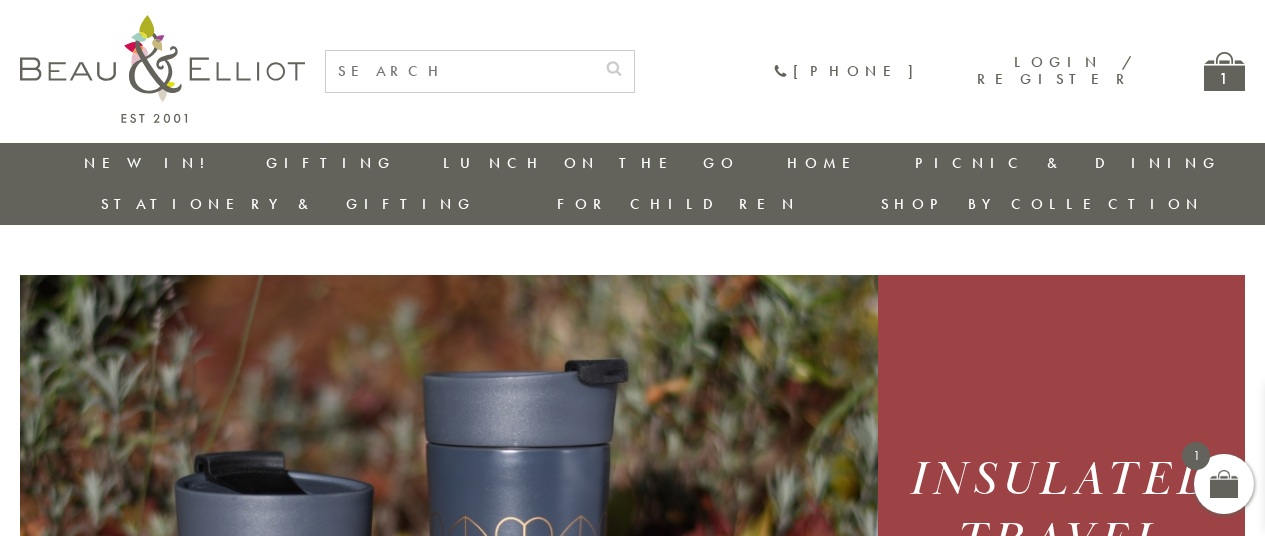 scroll, scrollTop: 0, scrollLeft: 0, axis: both 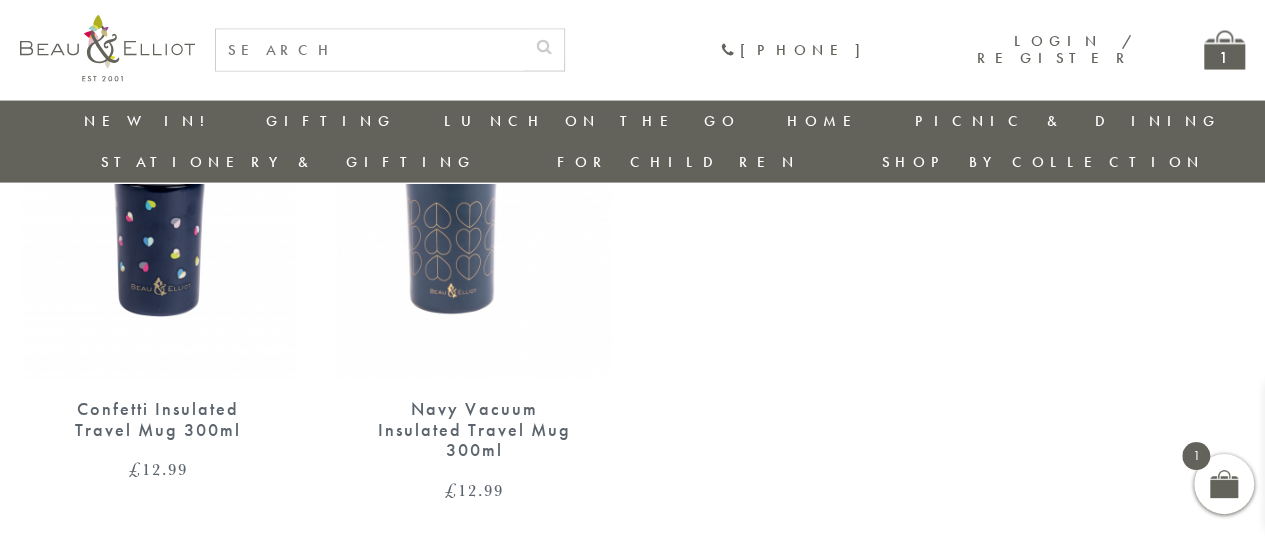 click on "Navy Vacuum Insulated Travel Mug 300ml" at bounding box center (474, 430) 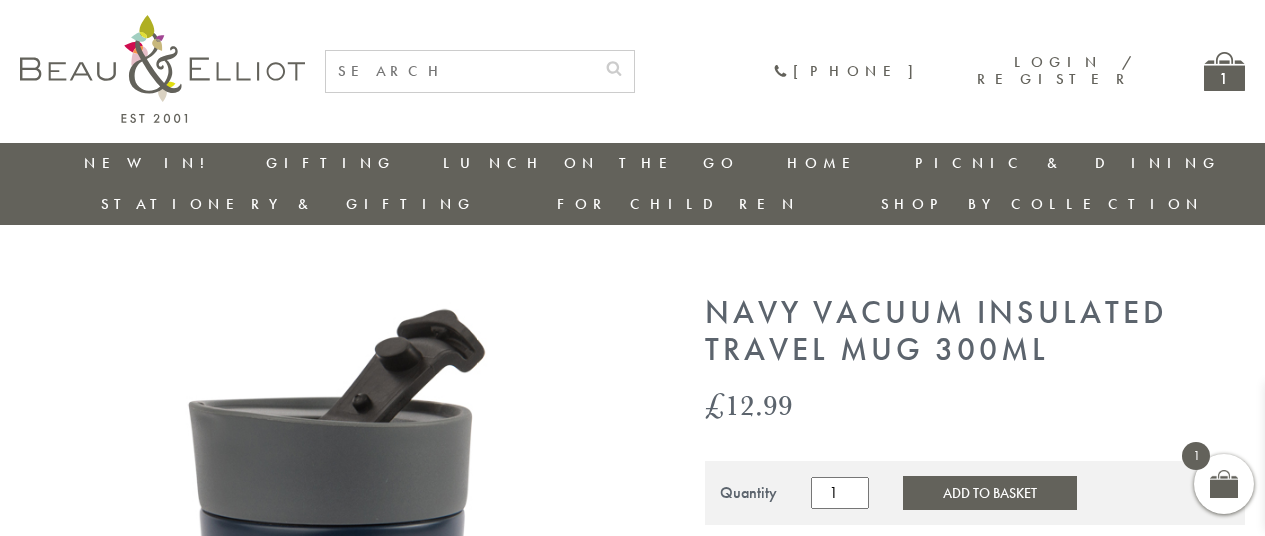 scroll, scrollTop: 0, scrollLeft: 0, axis: both 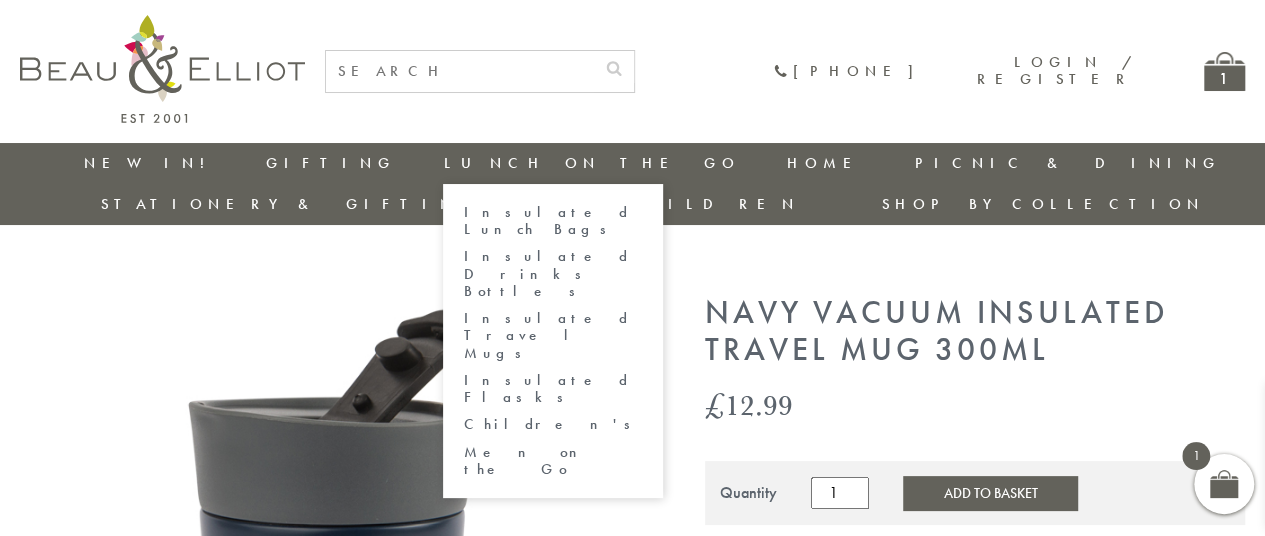 click on "Insulated Lunch Bags" at bounding box center [553, 221] 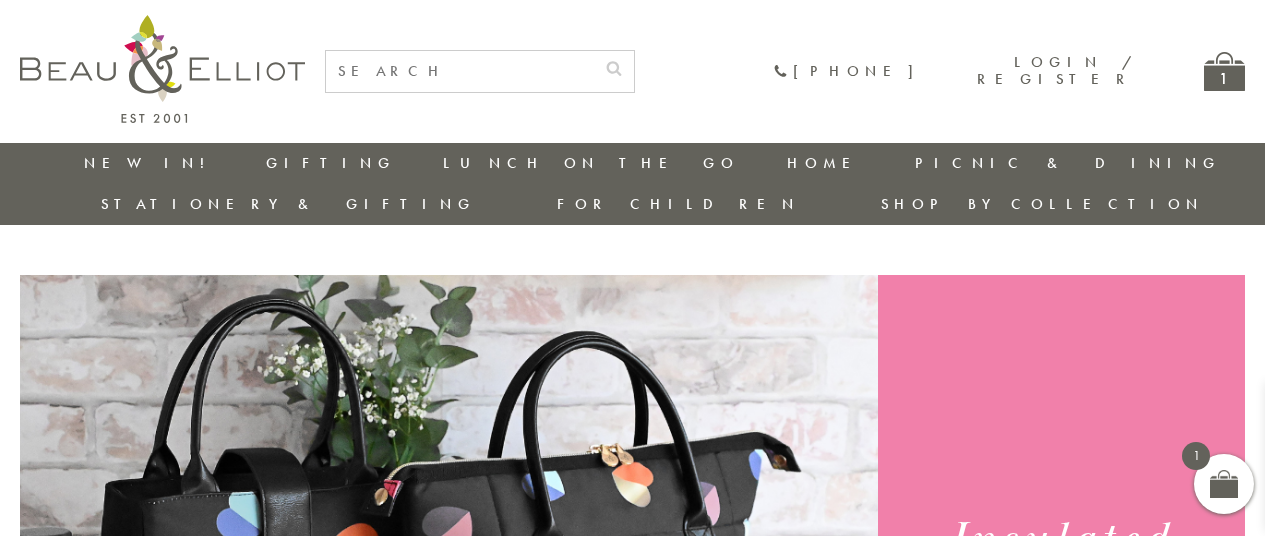 scroll, scrollTop: 150, scrollLeft: 0, axis: vertical 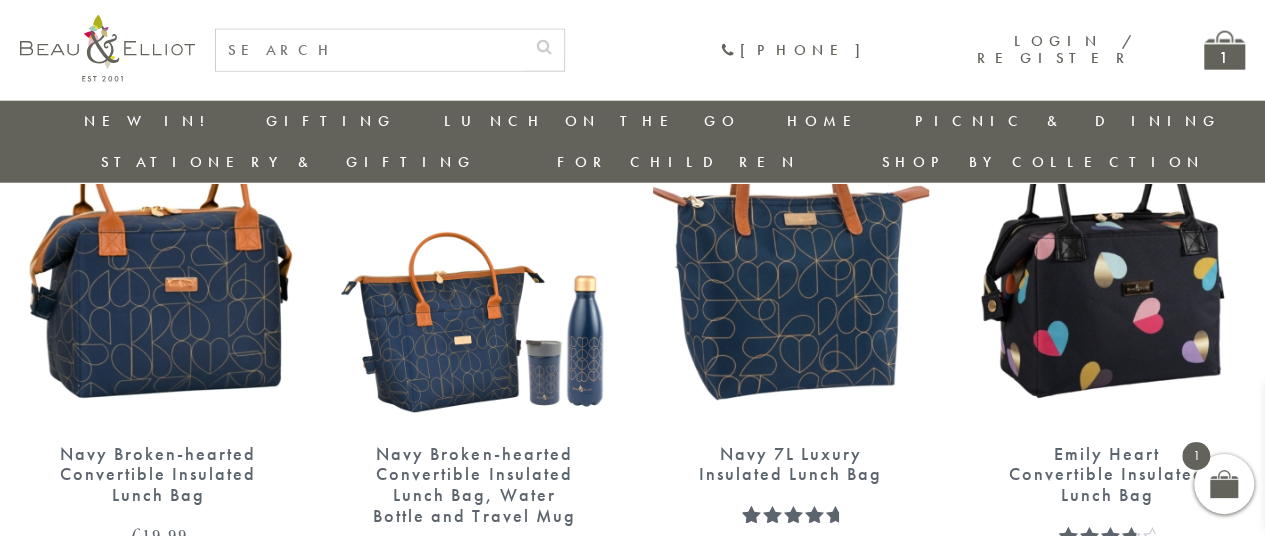 drag, startPoint x: 130, startPoint y: 430, endPoint x: 152, endPoint y: 444, distance: 26.076809 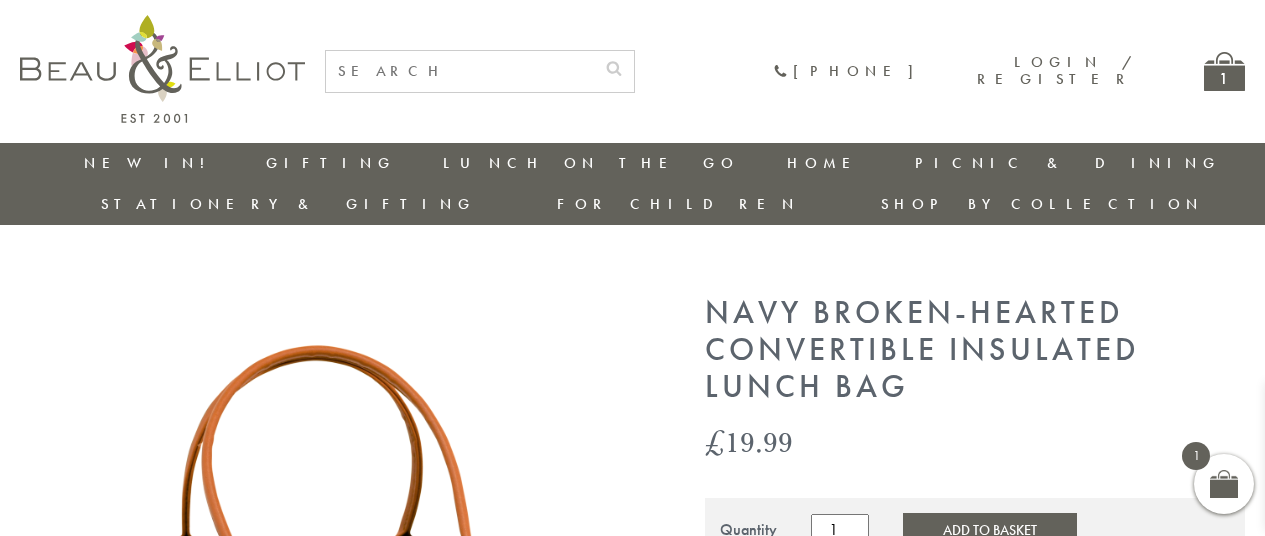 scroll, scrollTop: 0, scrollLeft: 0, axis: both 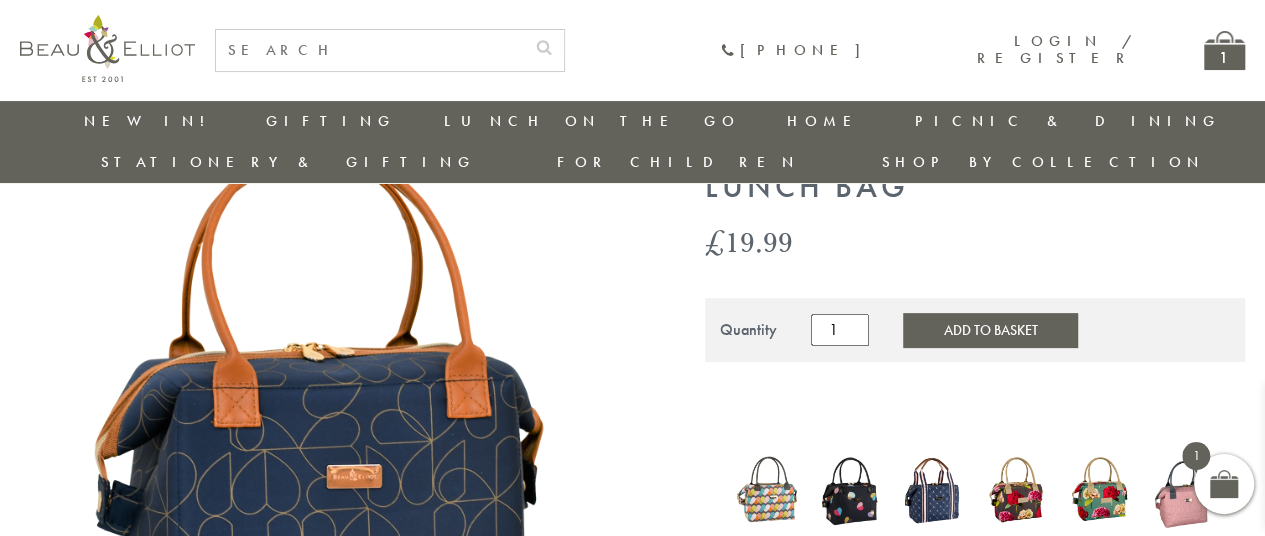click on "Add to Basket" at bounding box center (990, 330) 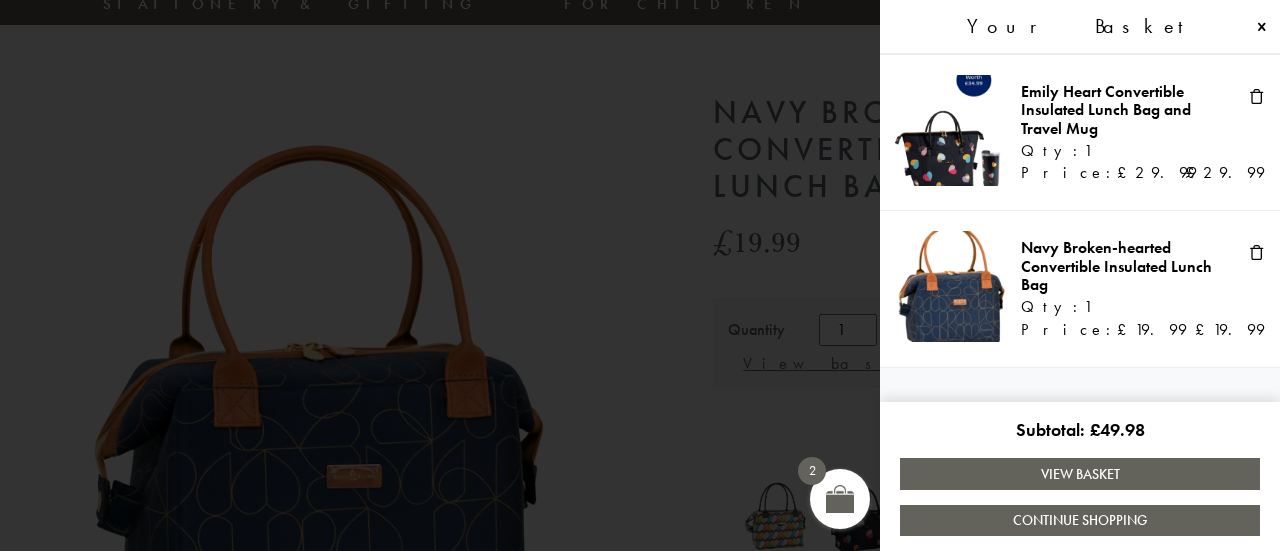 click on "View Basket" at bounding box center (1080, 473) 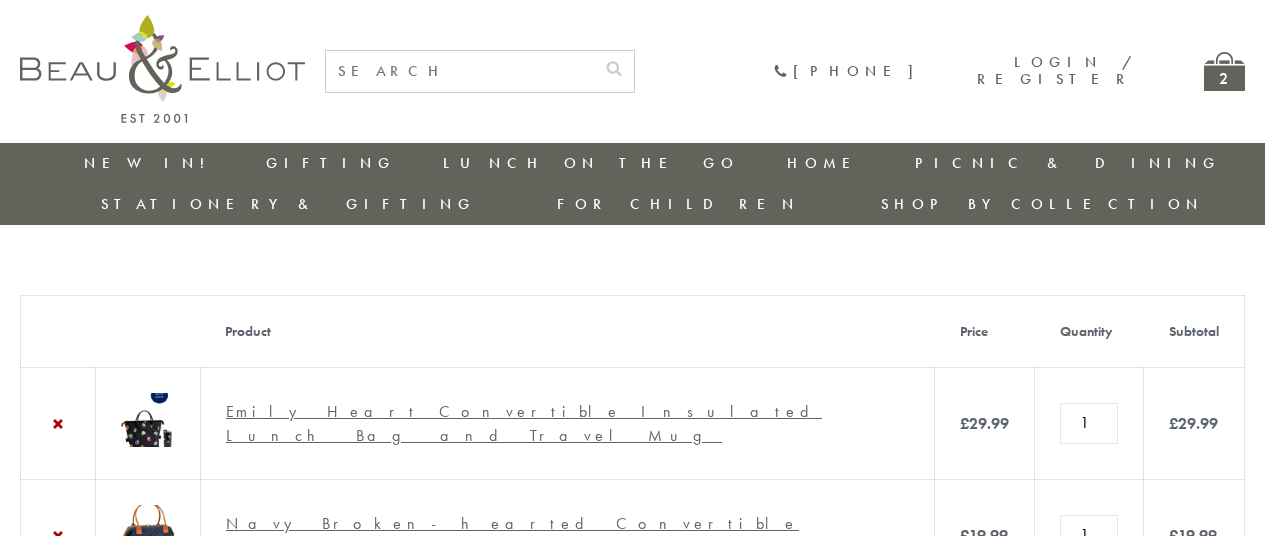scroll, scrollTop: 0, scrollLeft: 0, axis: both 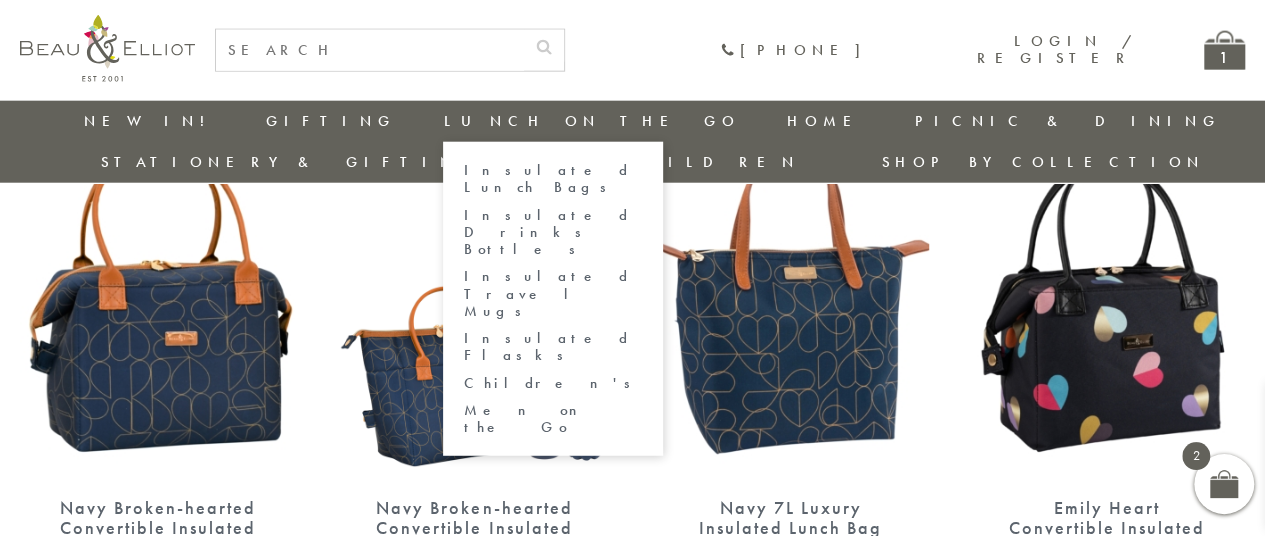 click on "Insulated Travel Mugs" at bounding box center (553, 294) 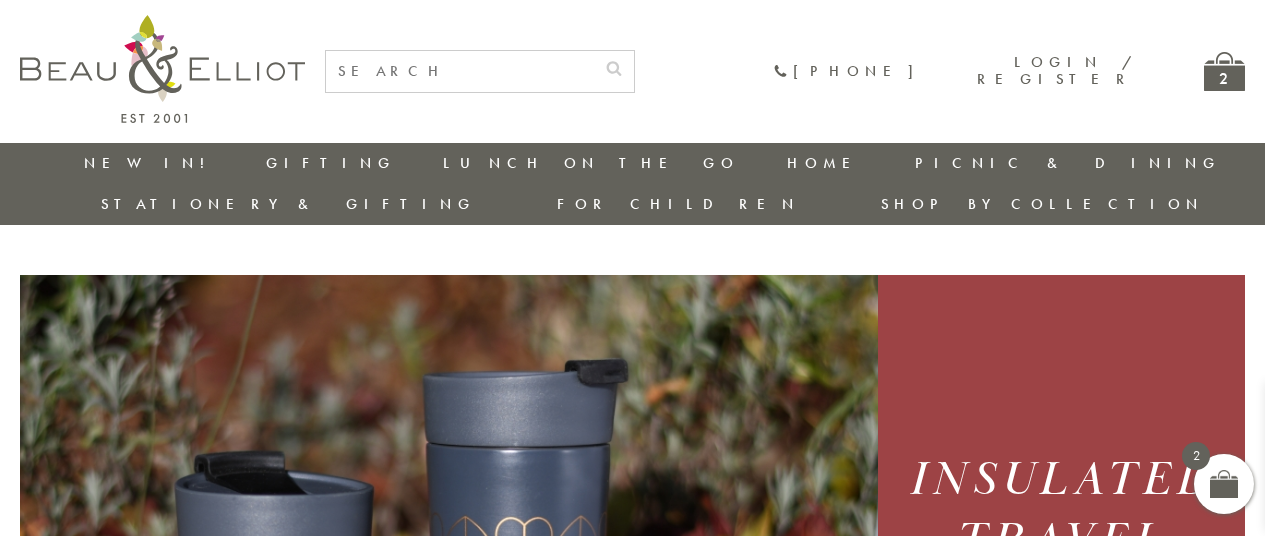 scroll, scrollTop: 0, scrollLeft: 0, axis: both 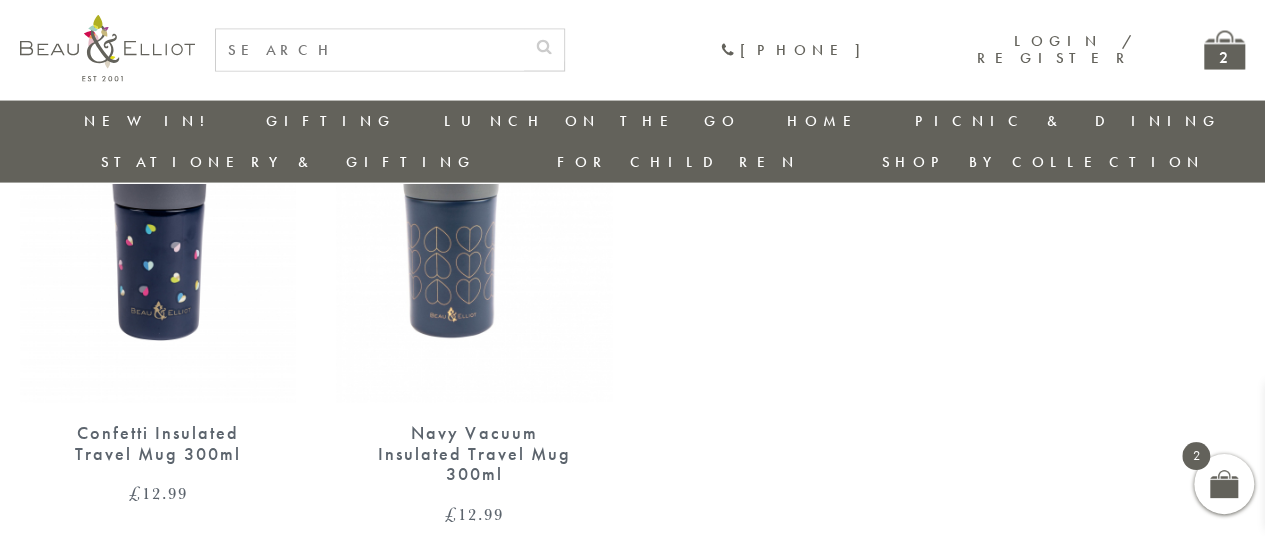 click on "Navy Vacuum Insulated Travel Mug 300ml" at bounding box center (474, 454) 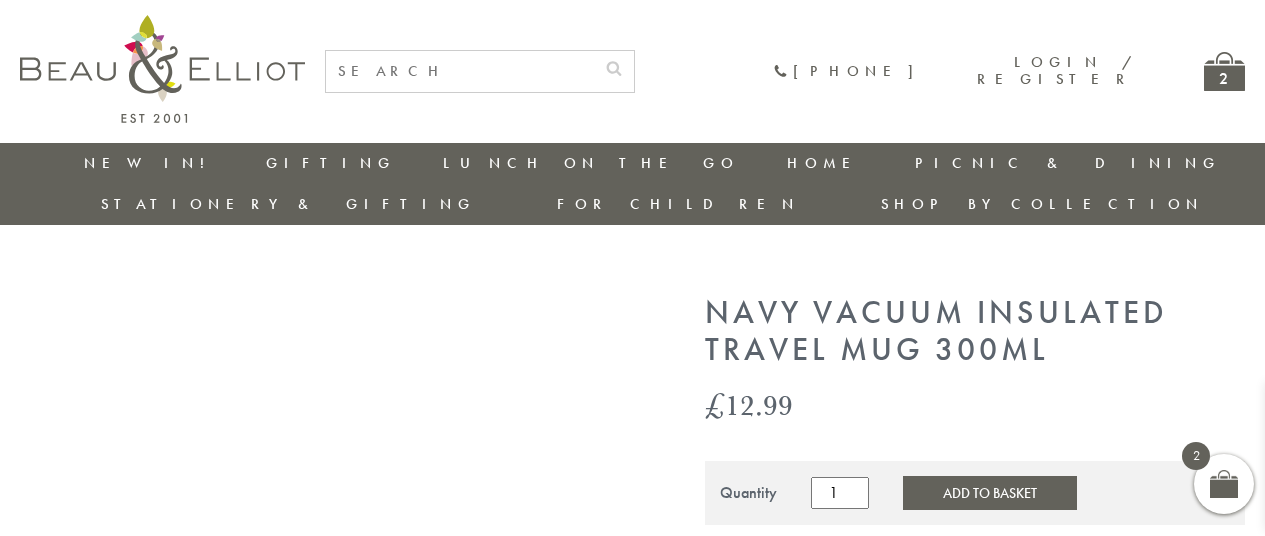 scroll, scrollTop: 0, scrollLeft: 0, axis: both 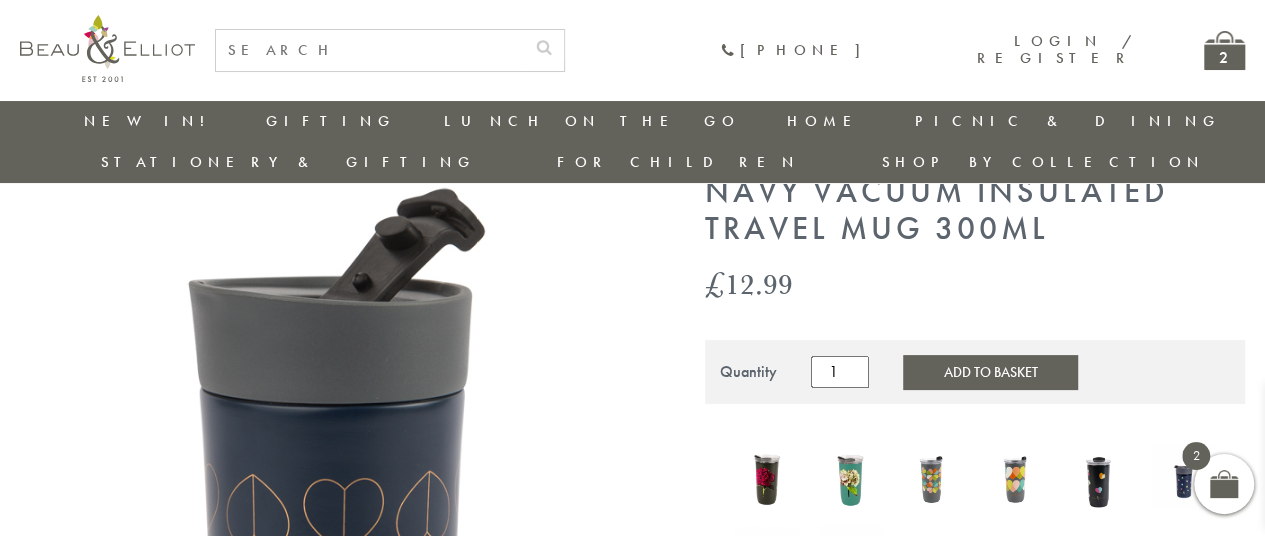 click on "Add to Basket" at bounding box center [990, 372] 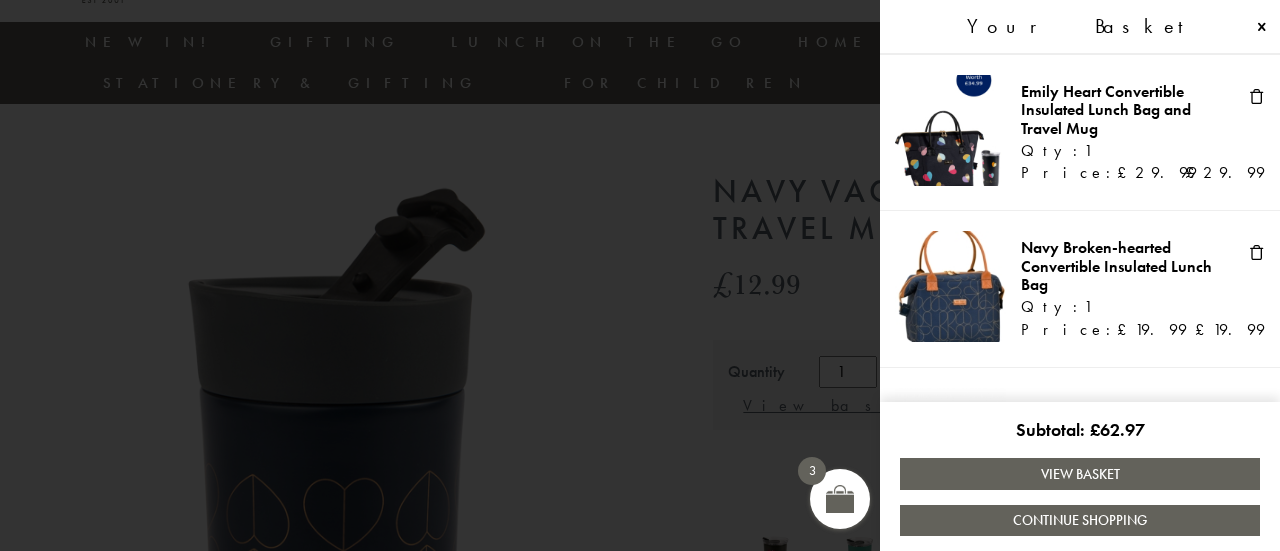 click on "View Basket" at bounding box center (1080, 473) 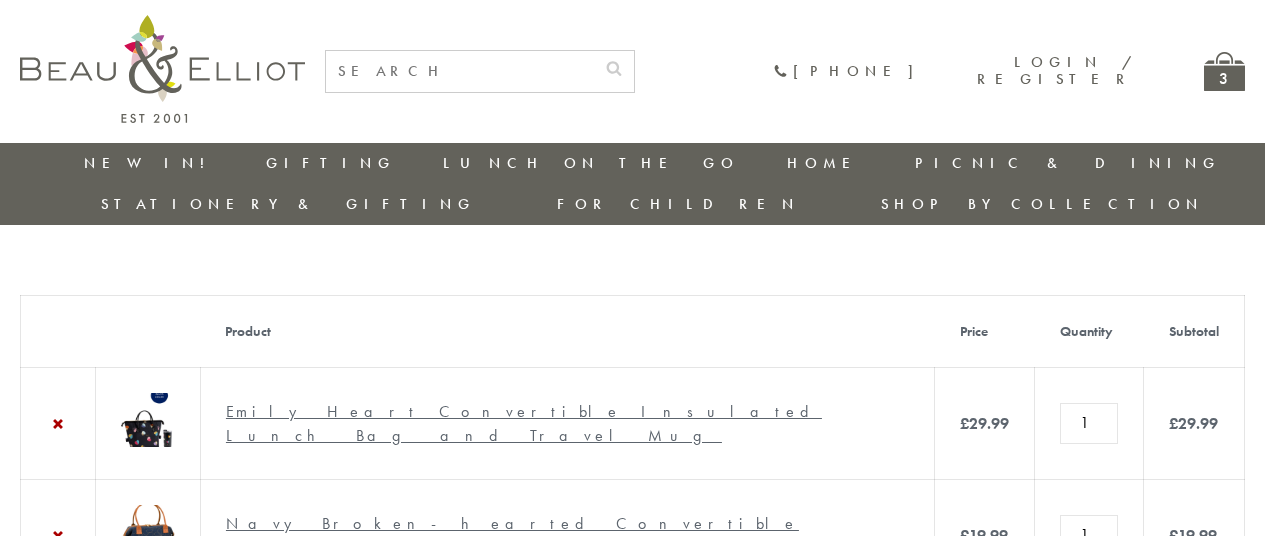scroll, scrollTop: 0, scrollLeft: 0, axis: both 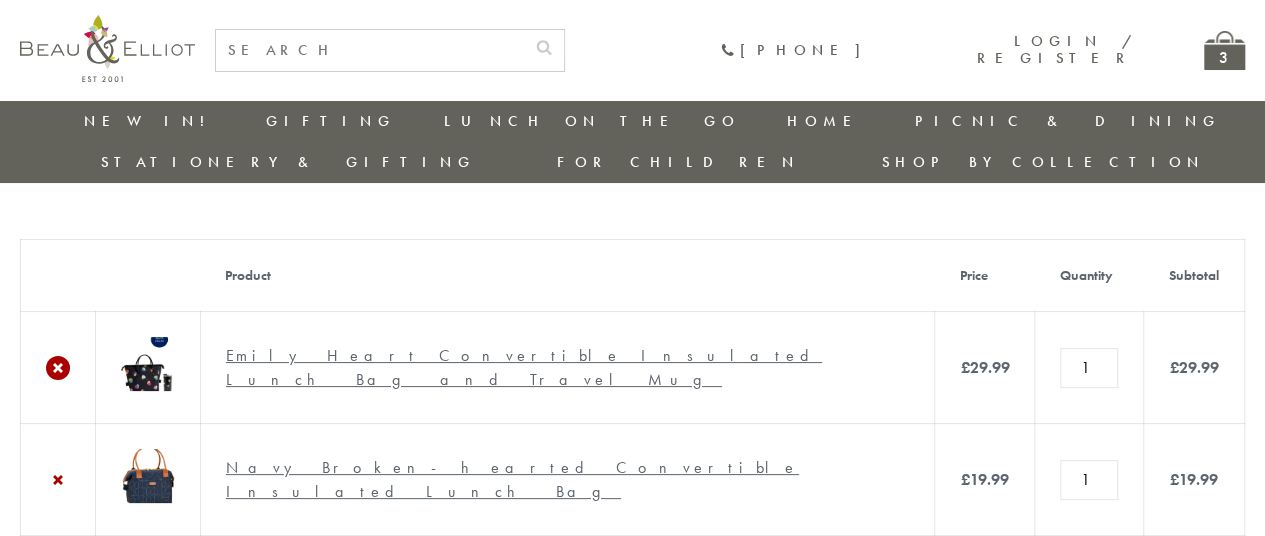 click on "×" at bounding box center [58, 368] 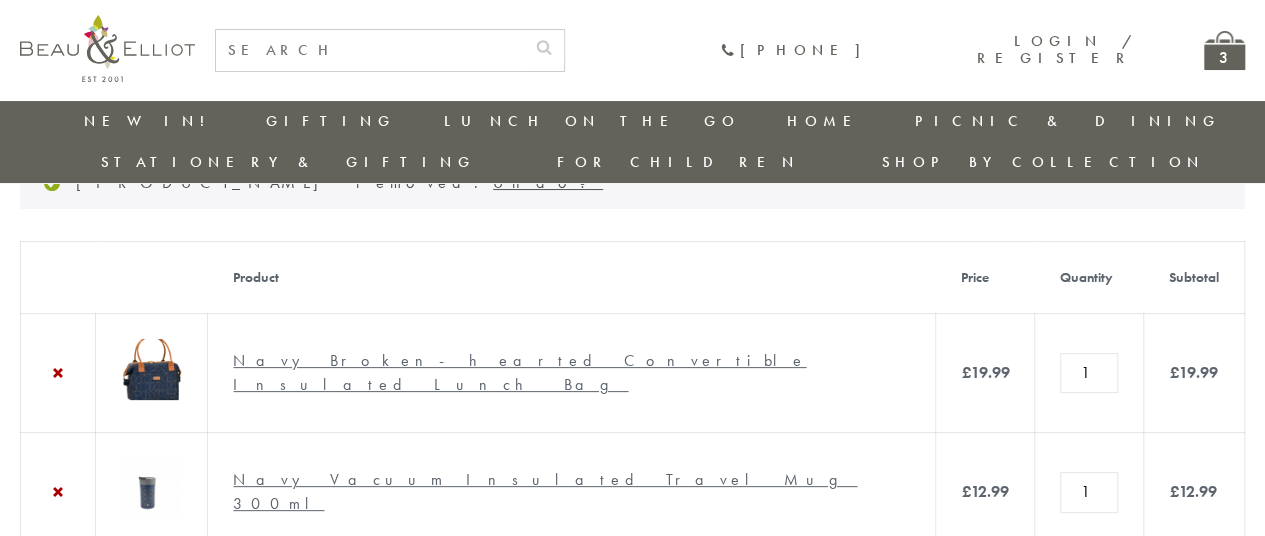 scroll, scrollTop: 0, scrollLeft: 0, axis: both 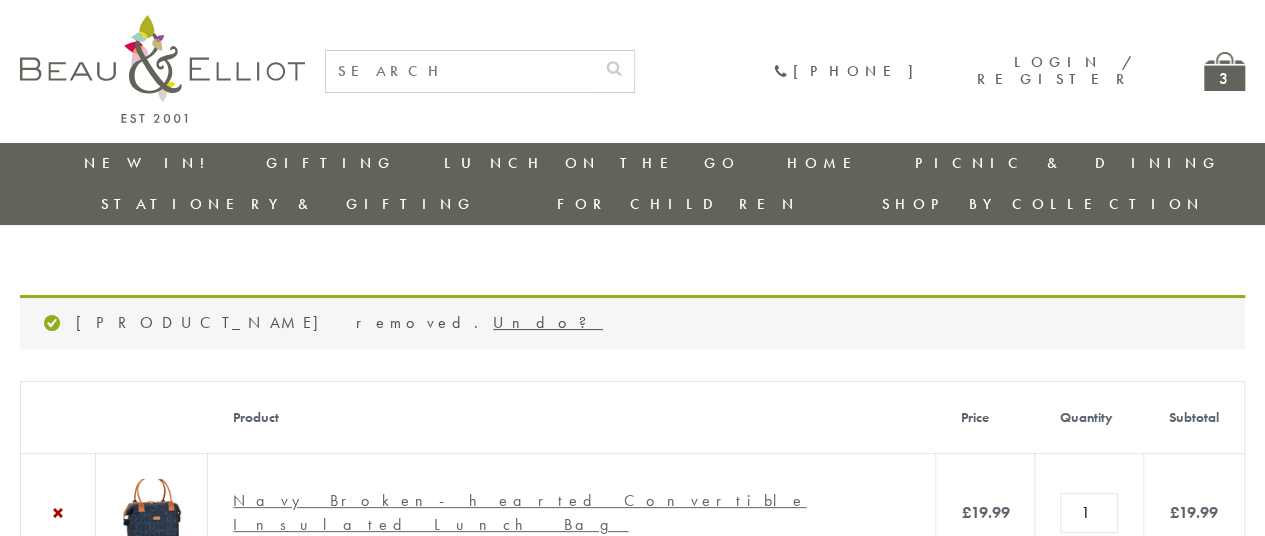 click at bounding box center (460, 71) 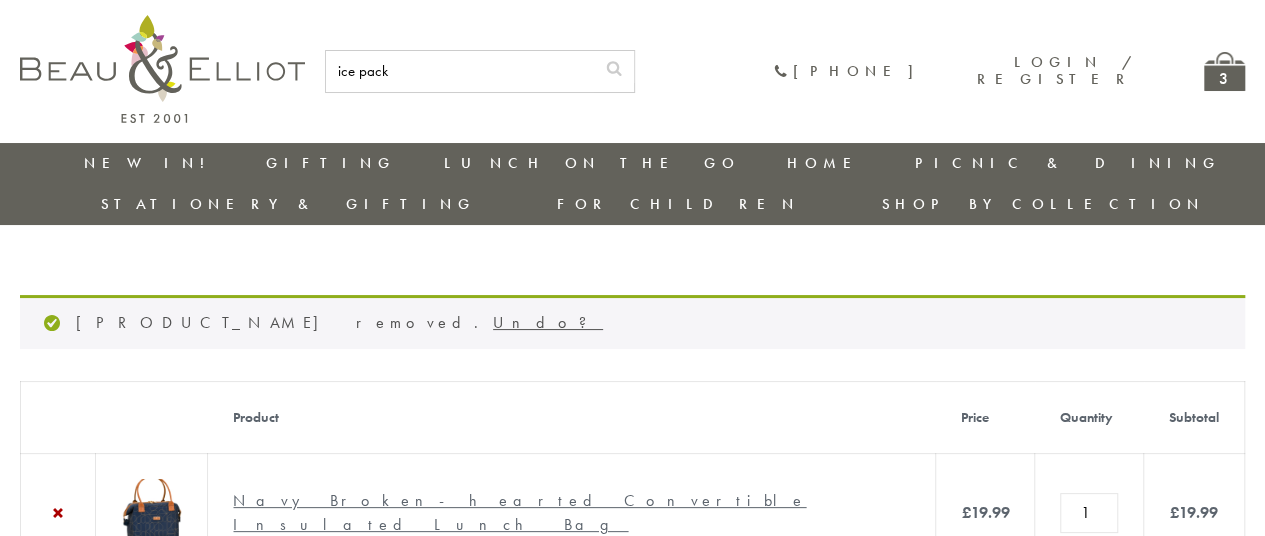 type on "ice pack" 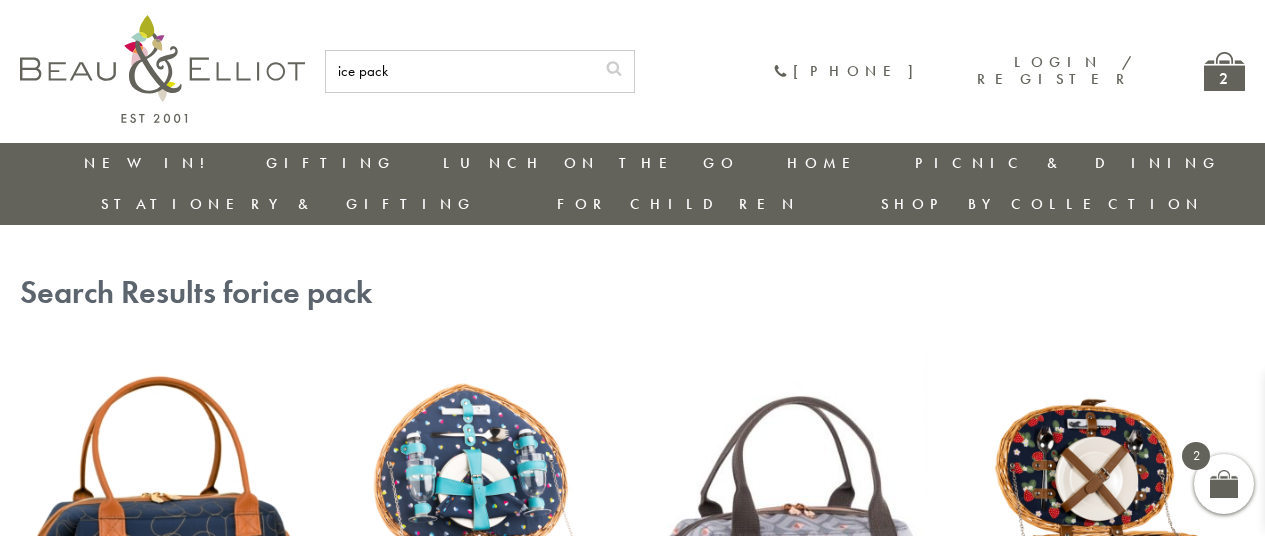 scroll, scrollTop: 0, scrollLeft: 0, axis: both 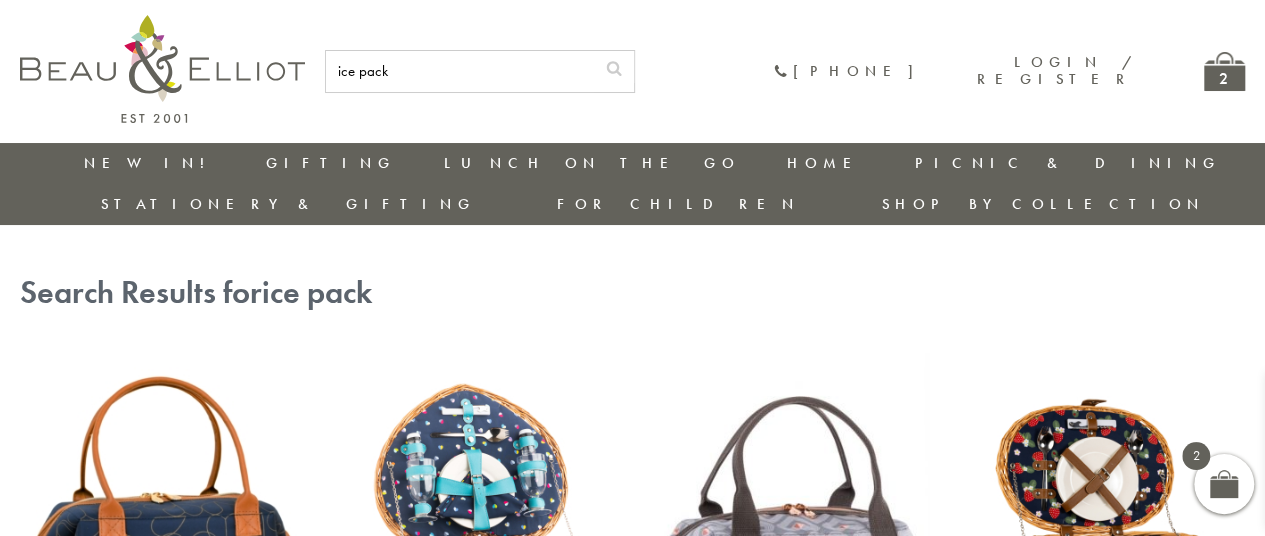 click on "ice pack" at bounding box center (460, 71) 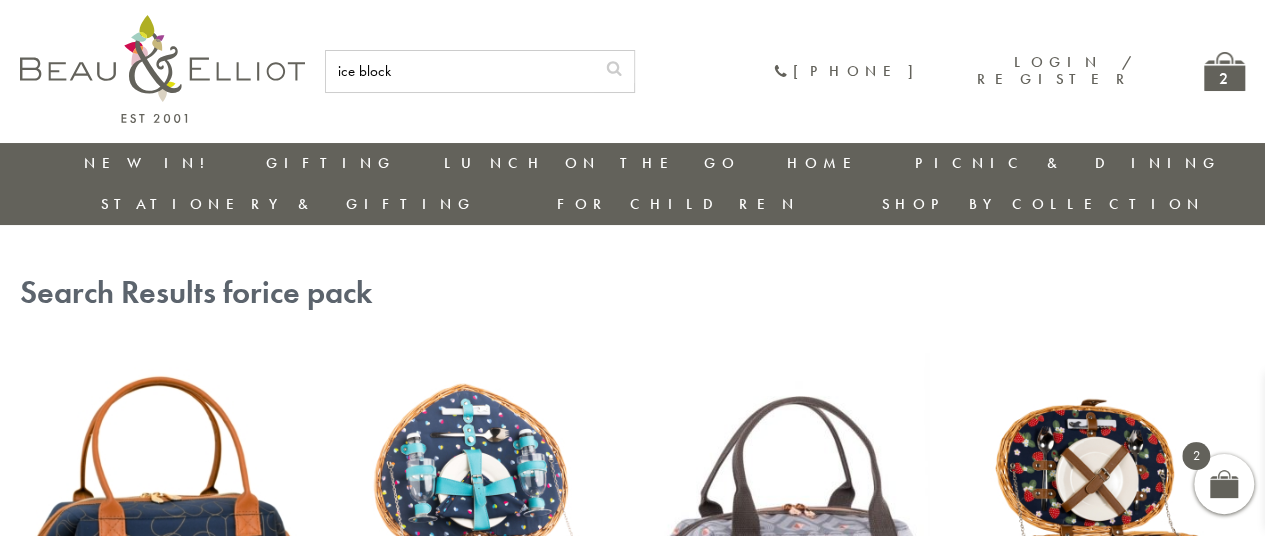 type on "ice block" 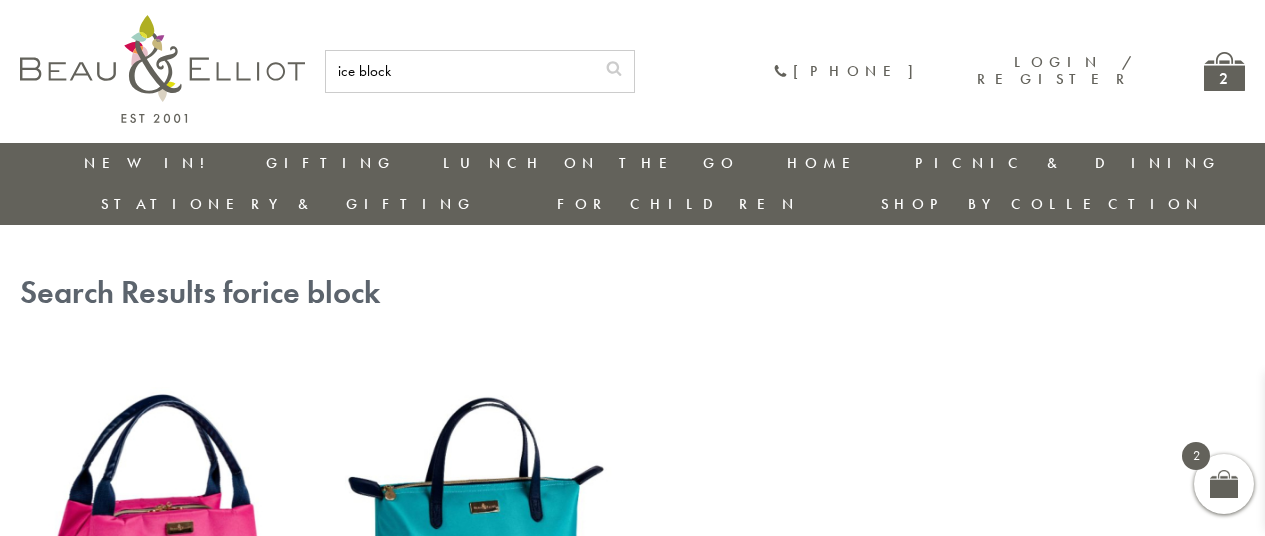scroll, scrollTop: 0, scrollLeft: 0, axis: both 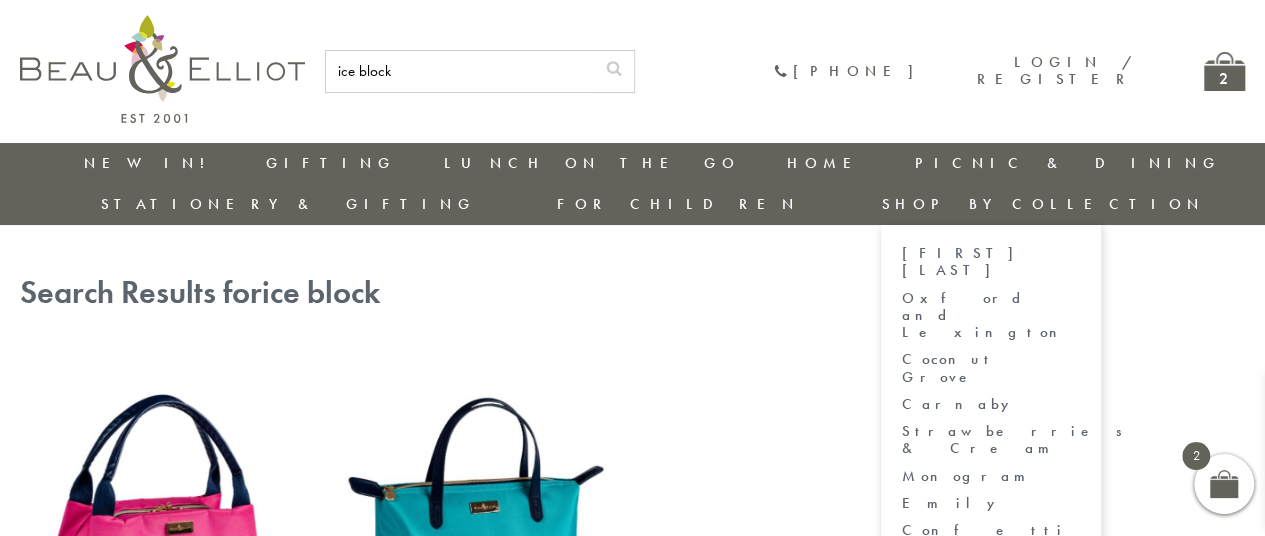 click on "Navy Broken-hearted" at bounding box center [991, 575] 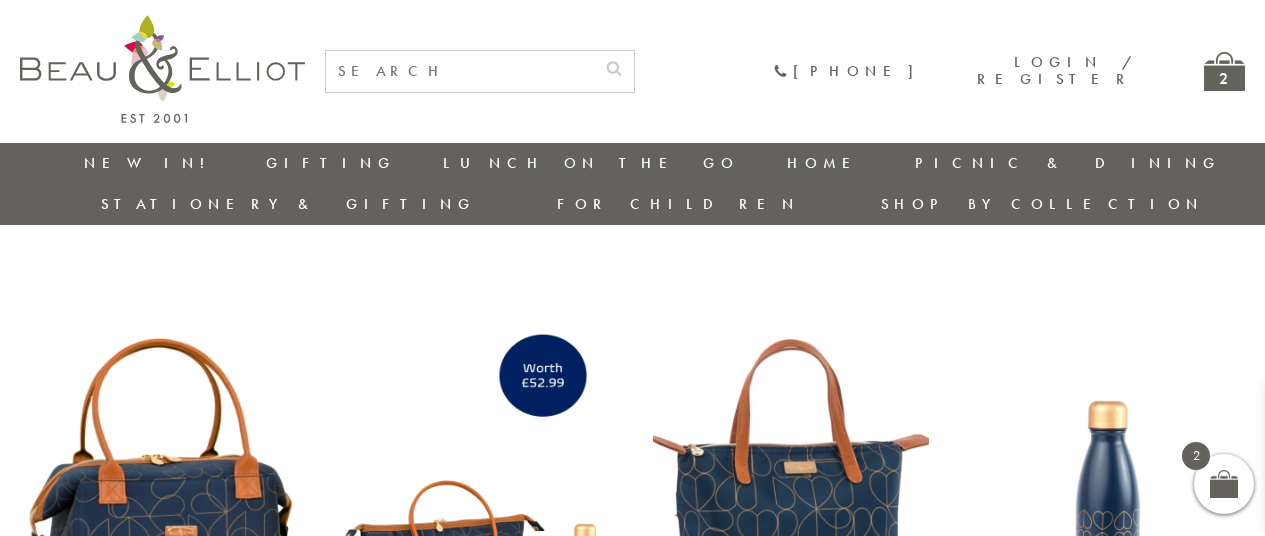scroll, scrollTop: 0, scrollLeft: 0, axis: both 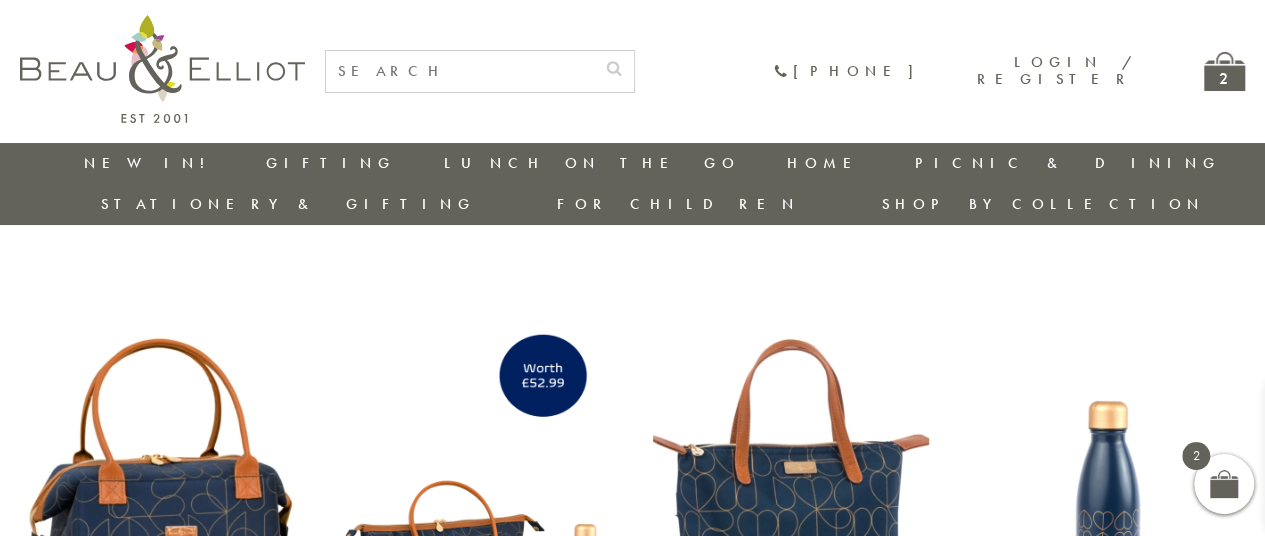 click on "New in!" at bounding box center [151, 163] 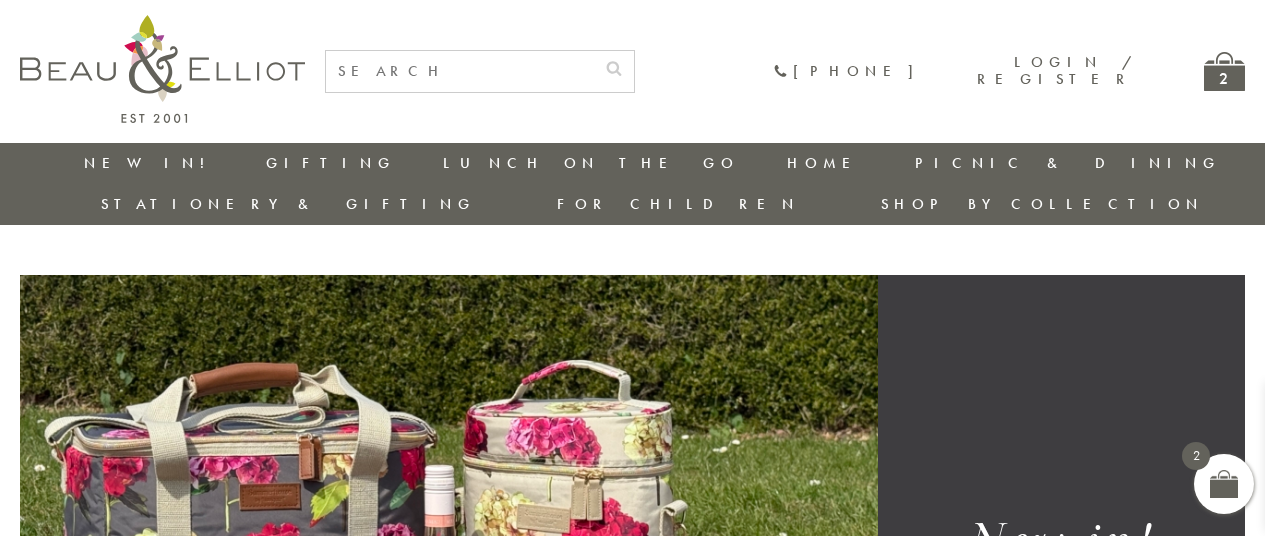 scroll, scrollTop: 0, scrollLeft: 0, axis: both 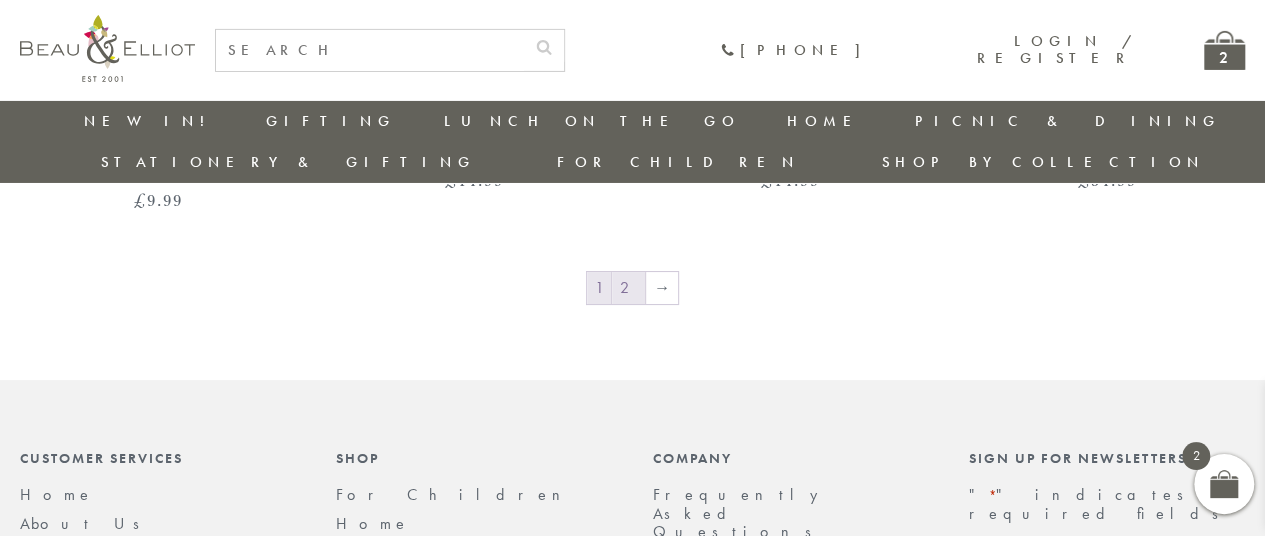 click on "2" at bounding box center [628, 288] 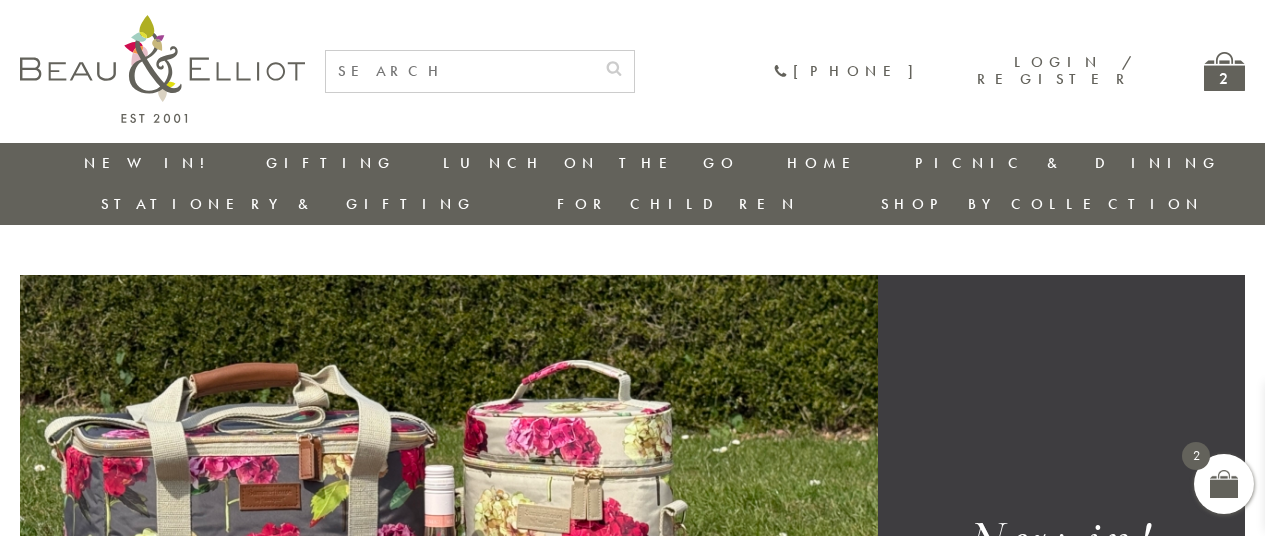 scroll, scrollTop: 0, scrollLeft: 0, axis: both 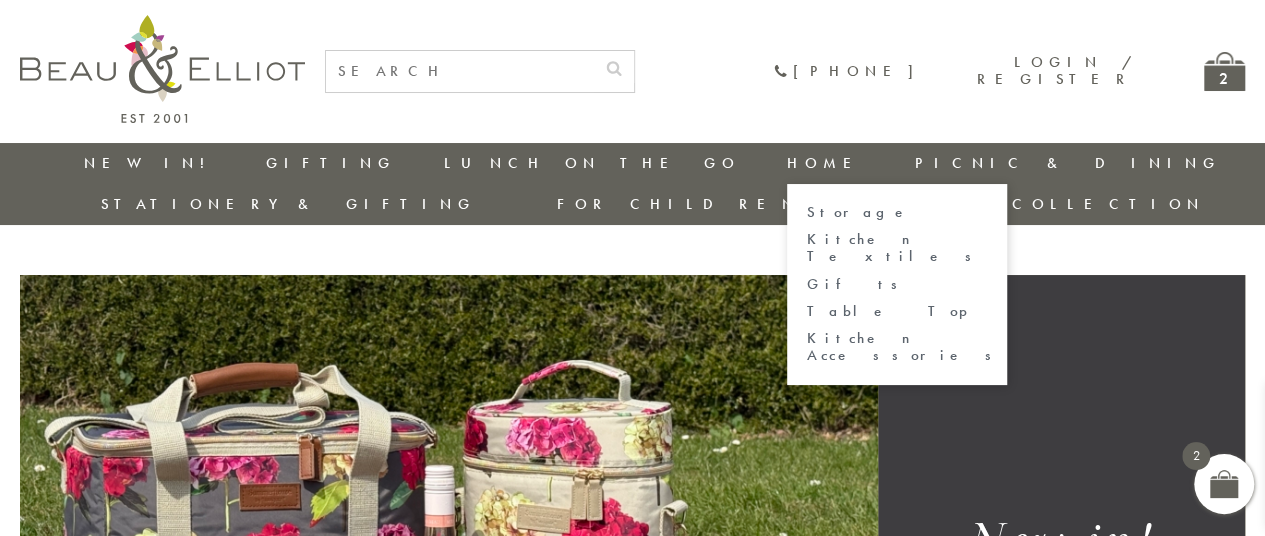 click on "Storage" at bounding box center (897, 212) 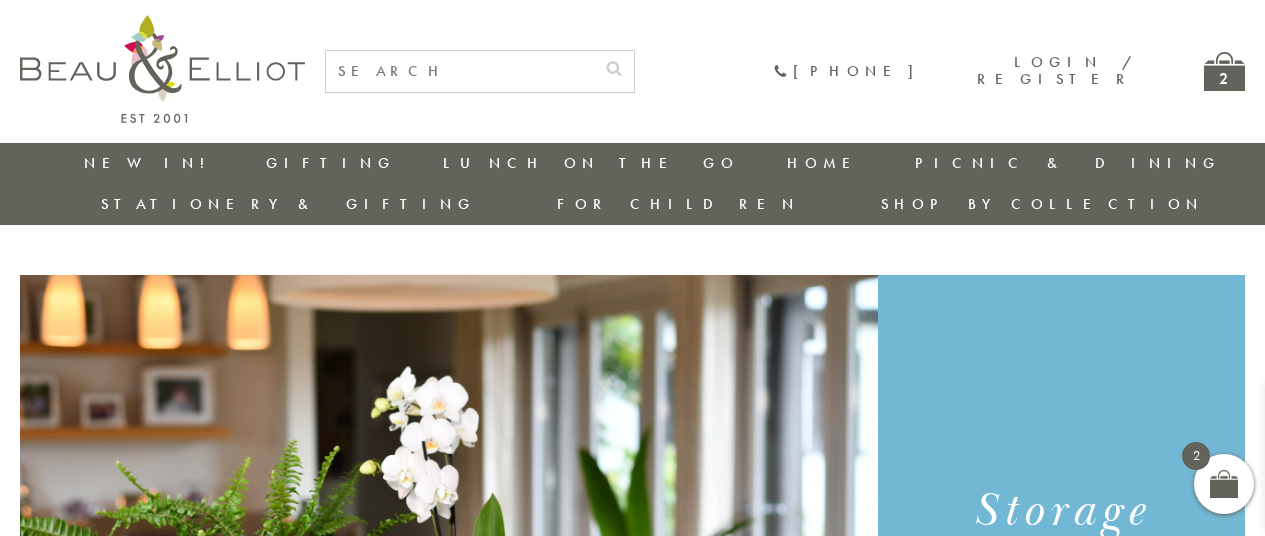 scroll, scrollTop: 0, scrollLeft: 0, axis: both 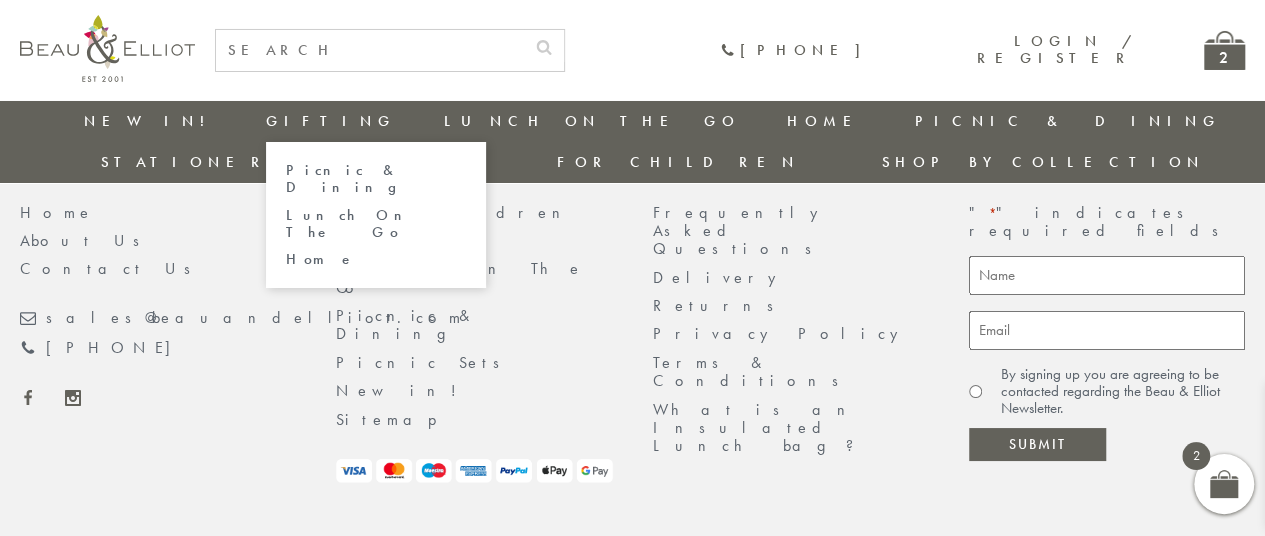 click on "Lunch On The Go" at bounding box center [376, 224] 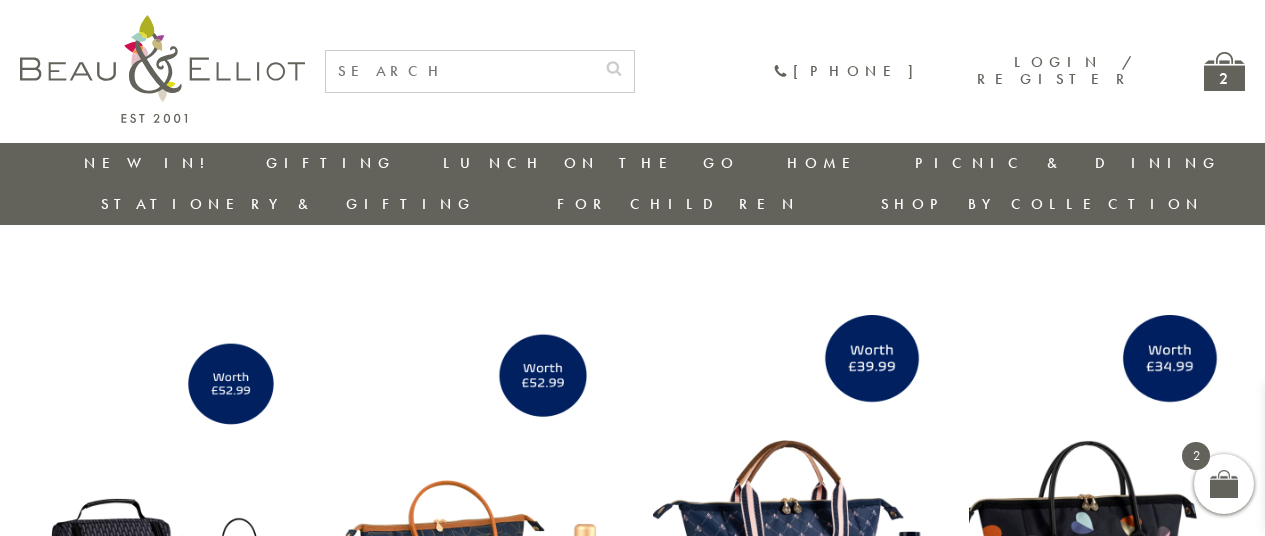 scroll, scrollTop: 0, scrollLeft: 0, axis: both 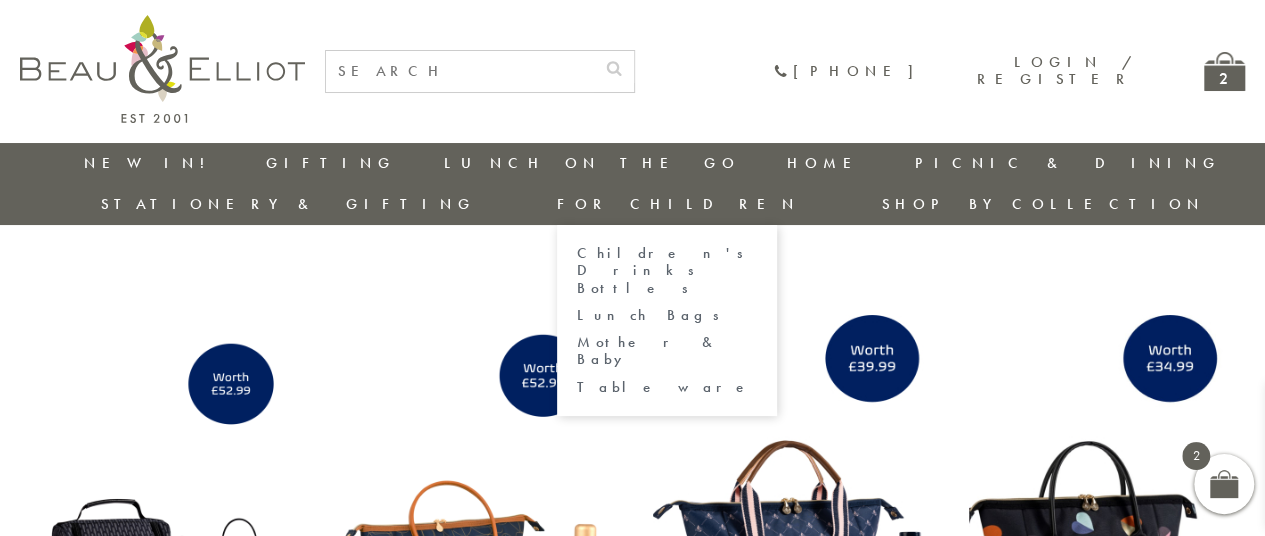 click on "Tableware" at bounding box center (667, 387) 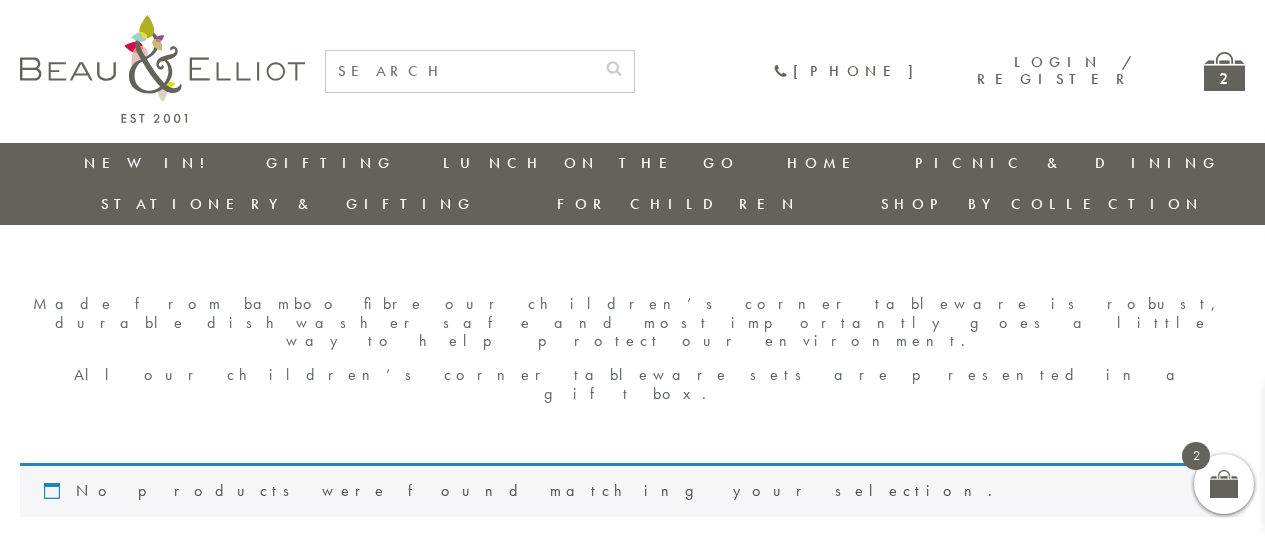 scroll, scrollTop: 0, scrollLeft: 0, axis: both 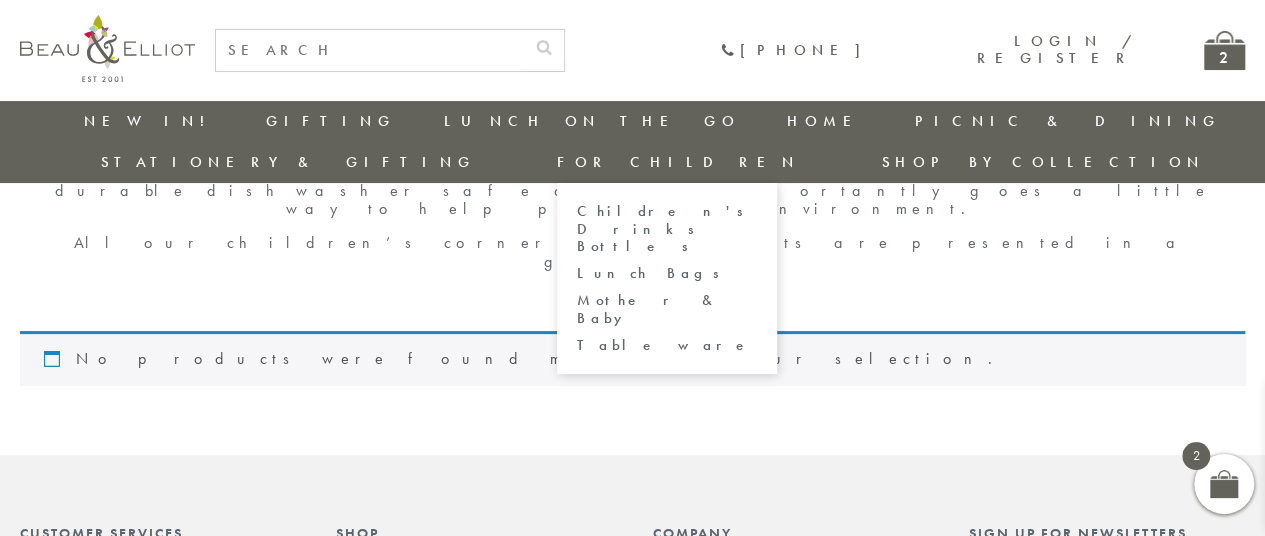click on "Children's Drinks Bottles" at bounding box center (667, 229) 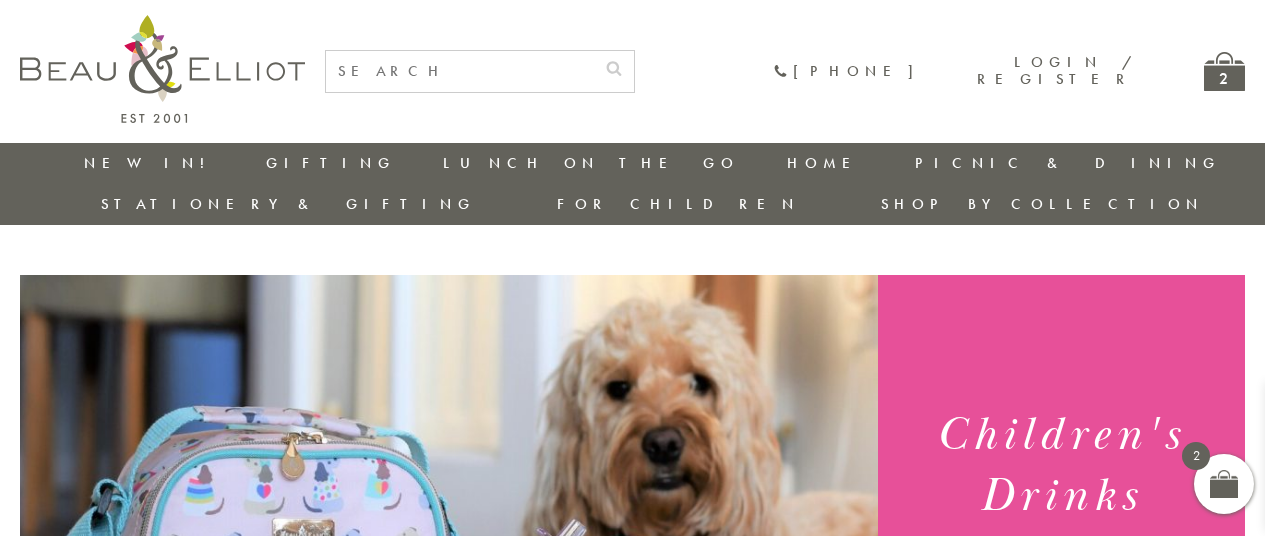 scroll, scrollTop: 0, scrollLeft: 0, axis: both 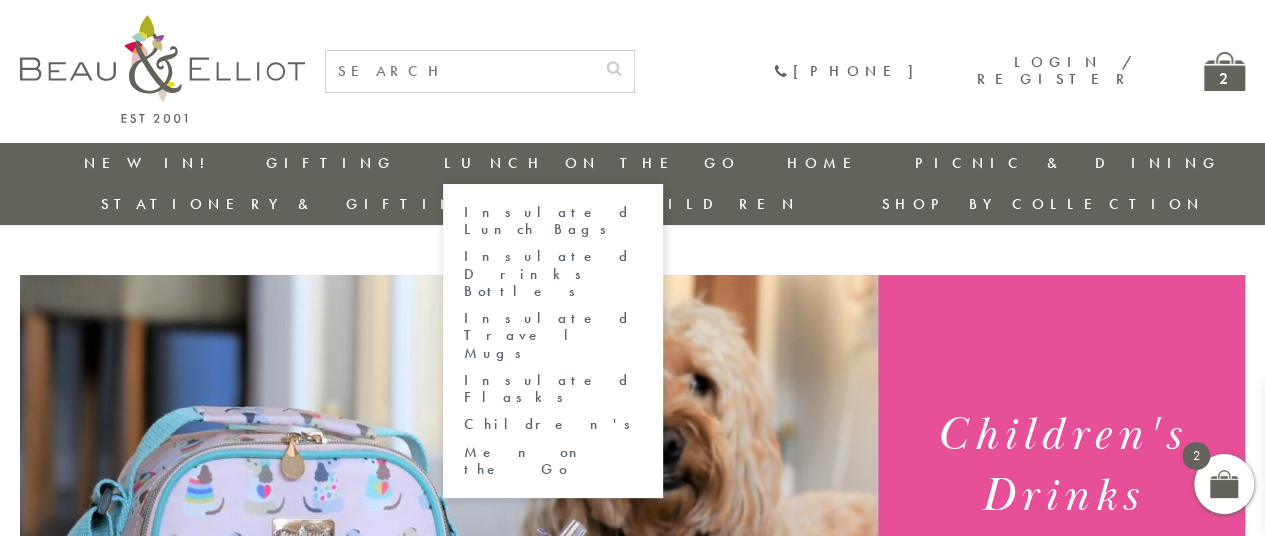 click on "Men on the Go" at bounding box center (553, 461) 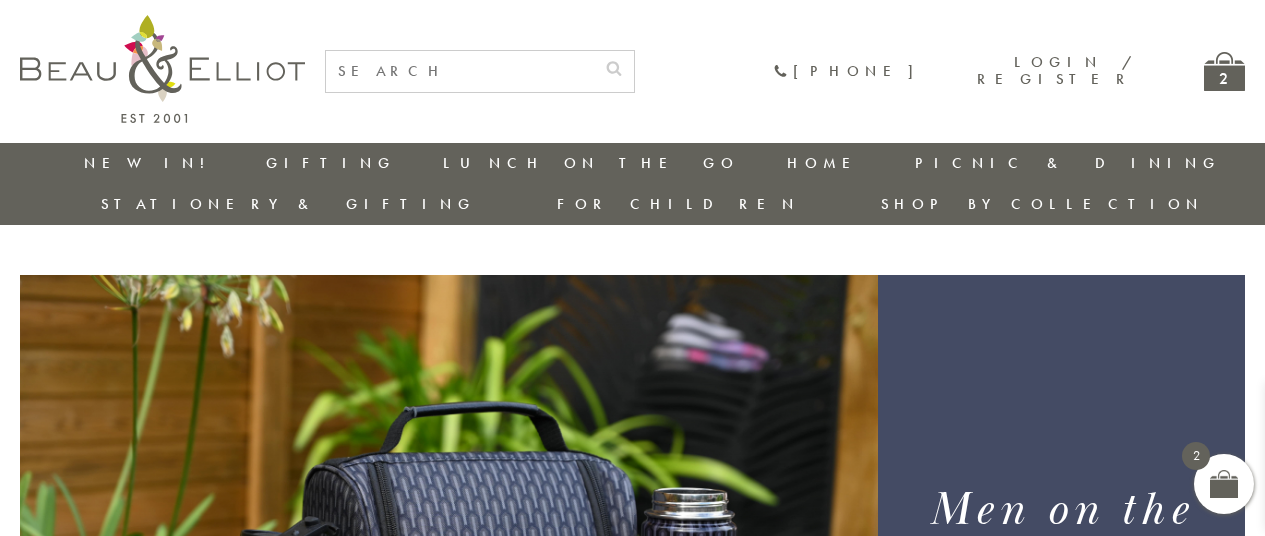 scroll, scrollTop: 0, scrollLeft: 0, axis: both 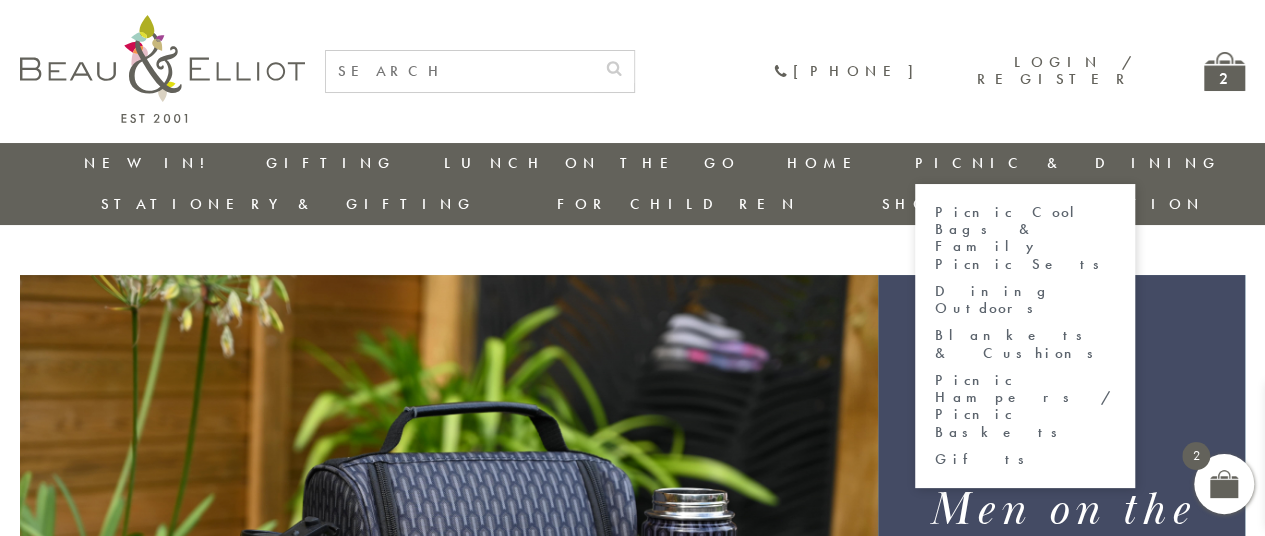 click on "Dining Outdoors" at bounding box center (1025, 300) 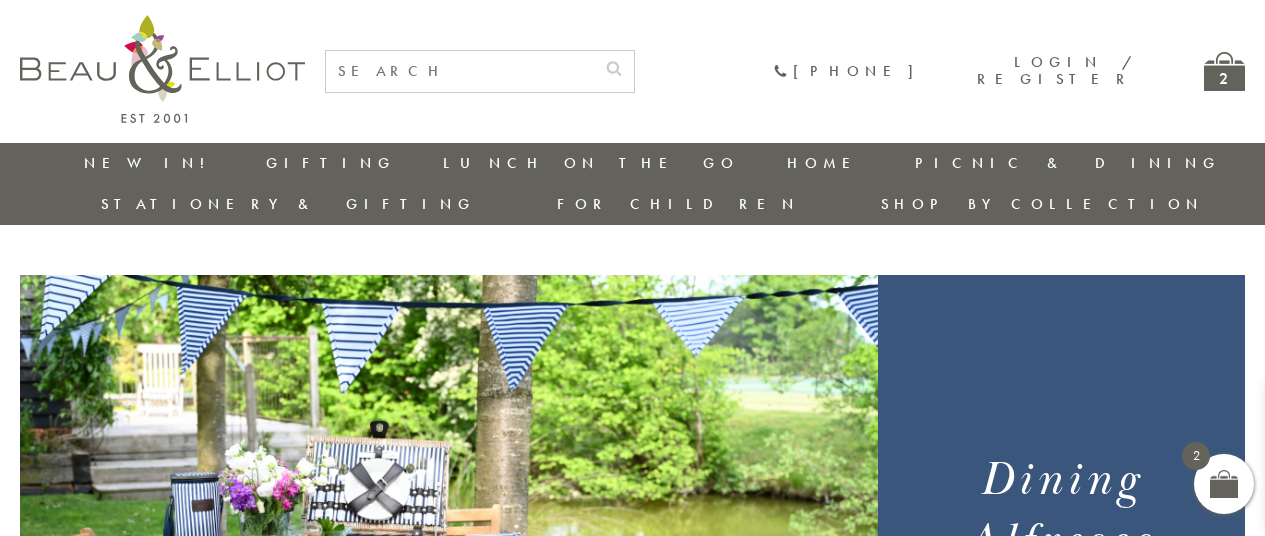scroll, scrollTop: 0, scrollLeft: 0, axis: both 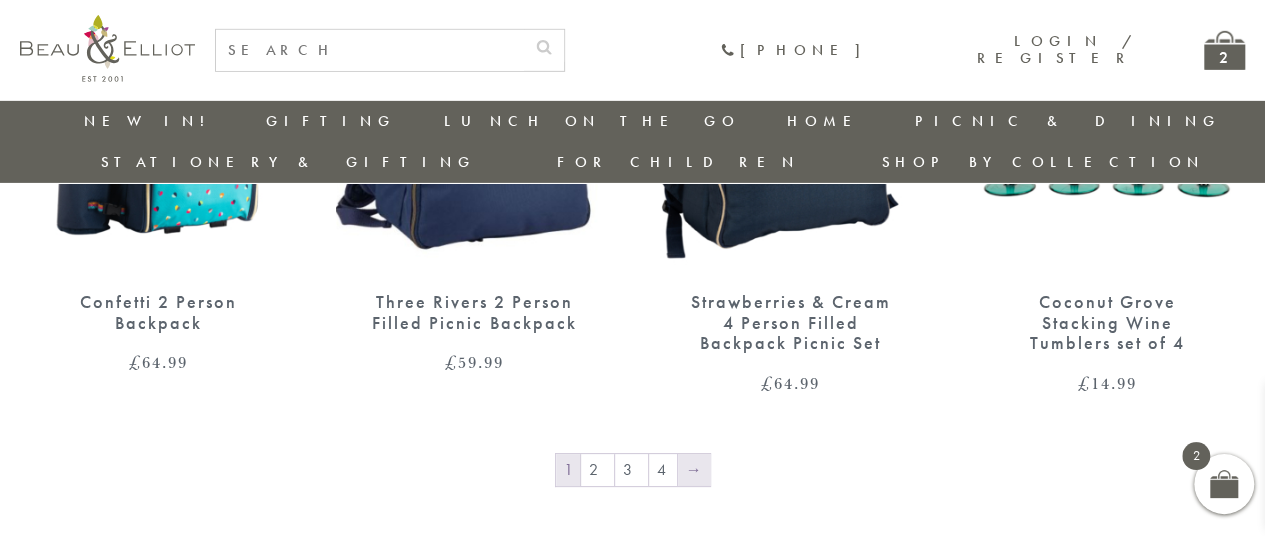 click on "→" at bounding box center (694, 470) 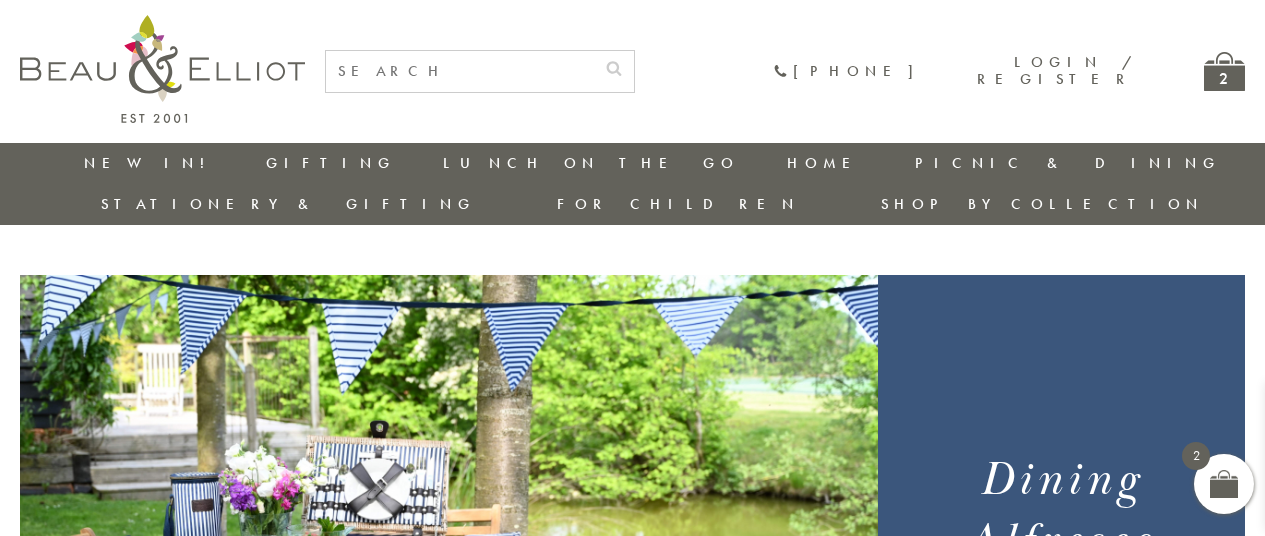 scroll, scrollTop: 270, scrollLeft: 0, axis: vertical 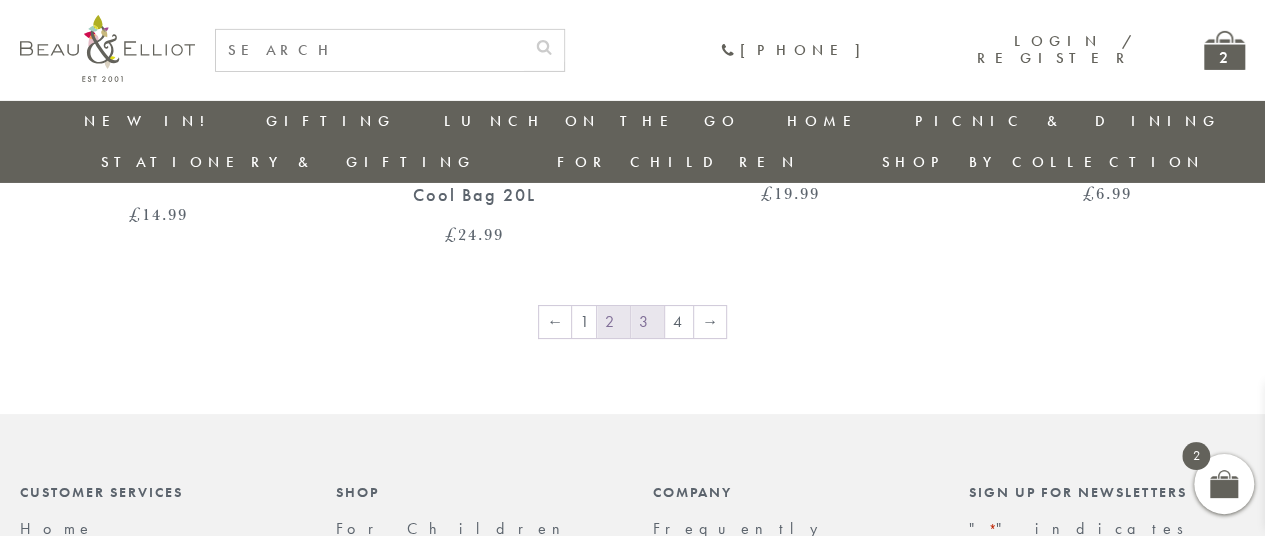 click on "3" at bounding box center (647, 322) 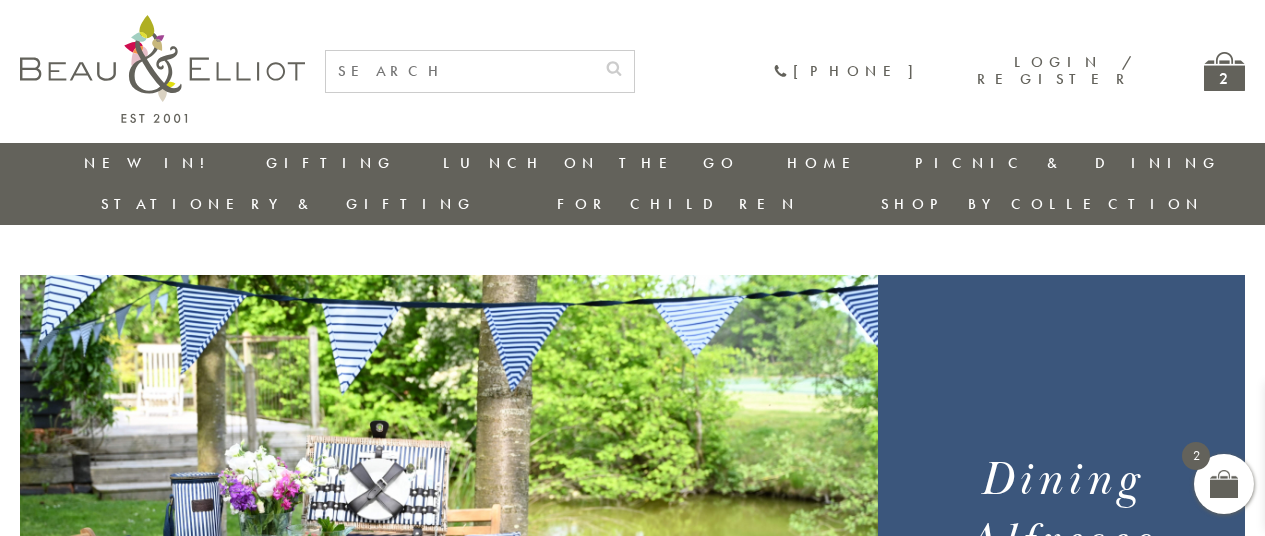 scroll, scrollTop: 158, scrollLeft: 0, axis: vertical 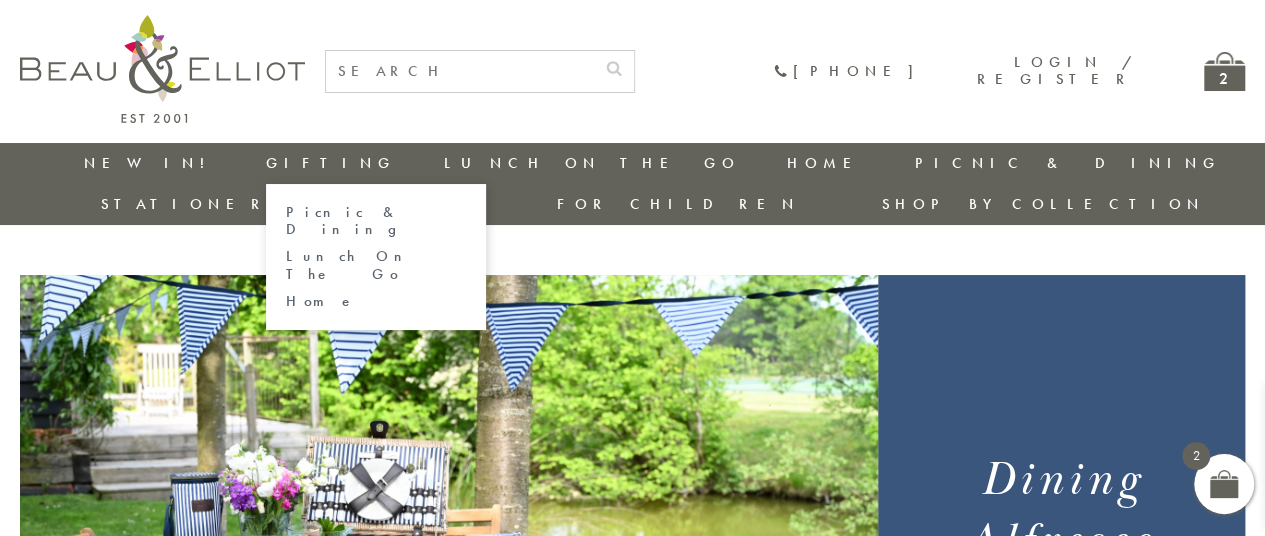 click on "Picnic & Dining" at bounding box center (376, 221) 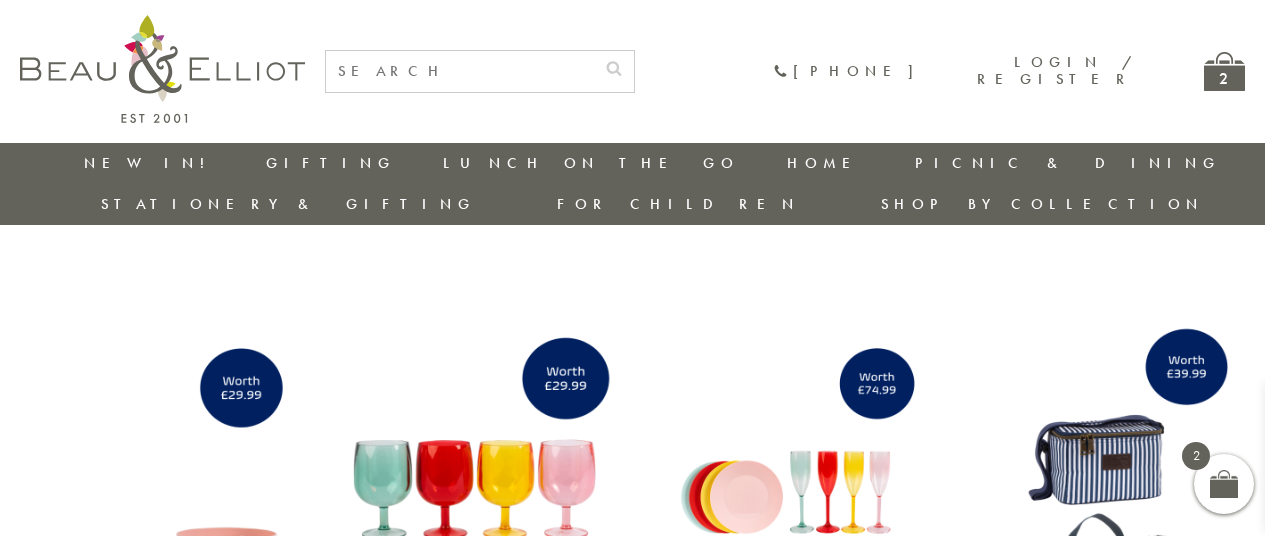 scroll, scrollTop: 0, scrollLeft: 0, axis: both 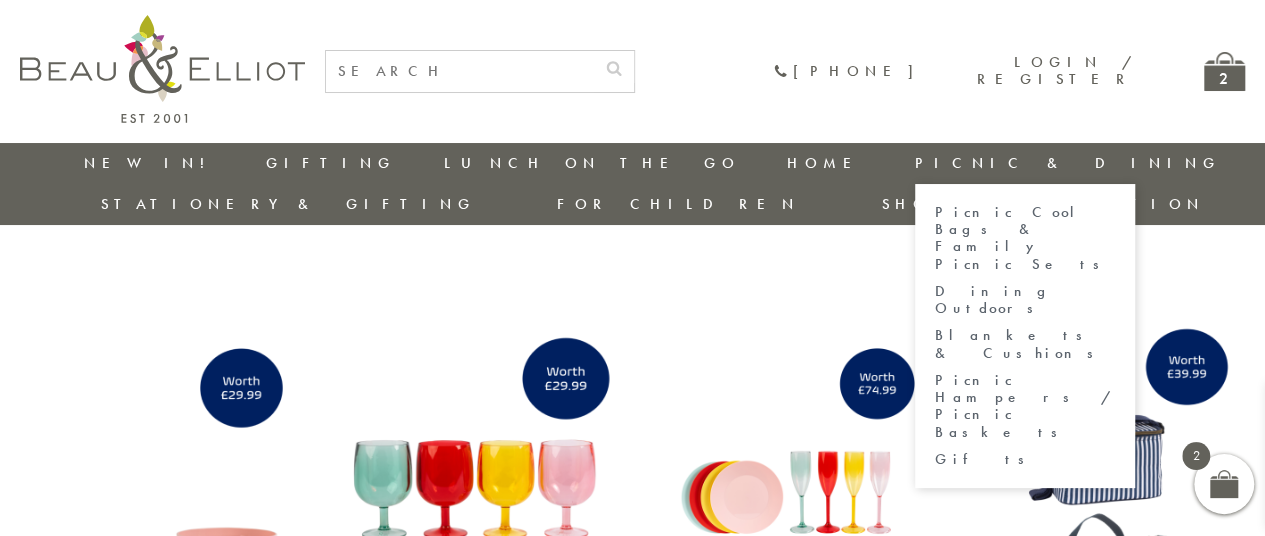 click on "Picnic Cool Bags & Family Picnic Sets" at bounding box center (1025, 238) 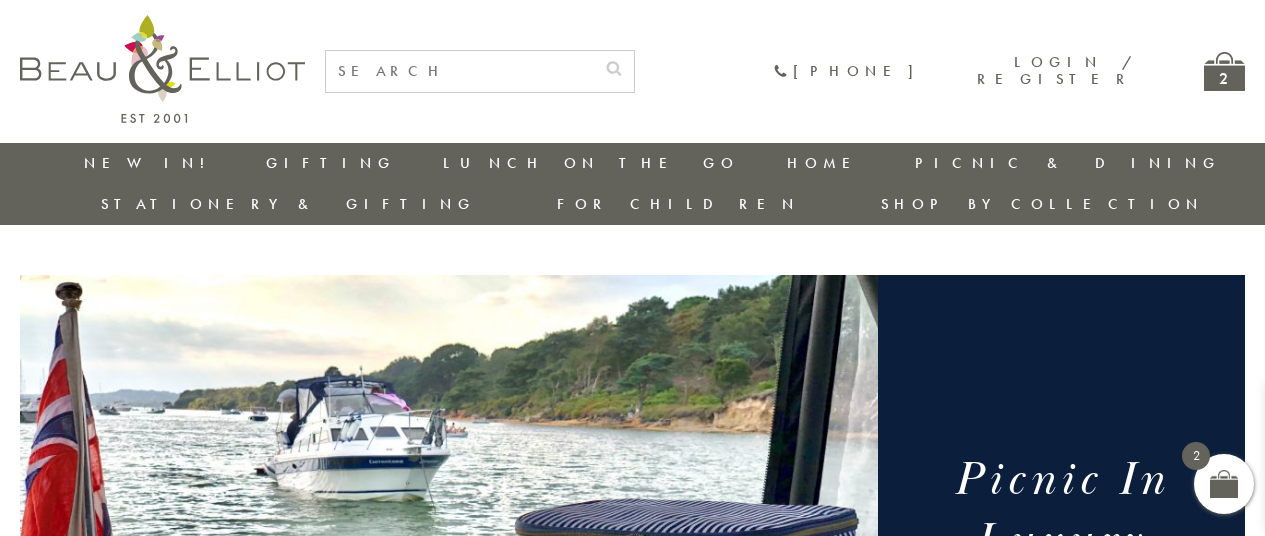 scroll, scrollTop: 0, scrollLeft: 0, axis: both 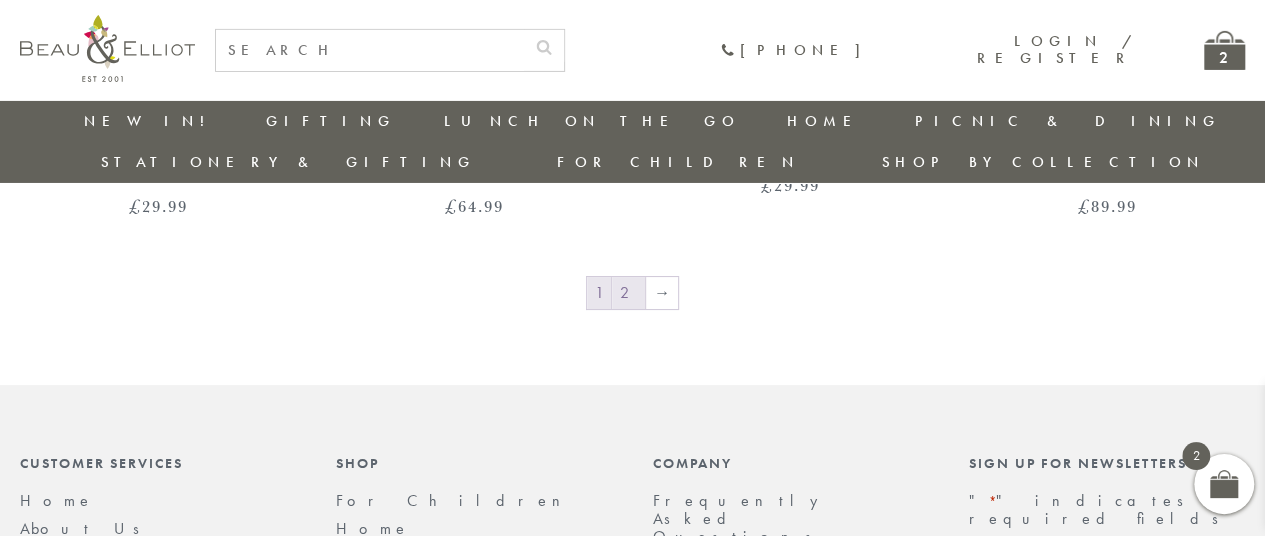 click on "2" at bounding box center [628, 293] 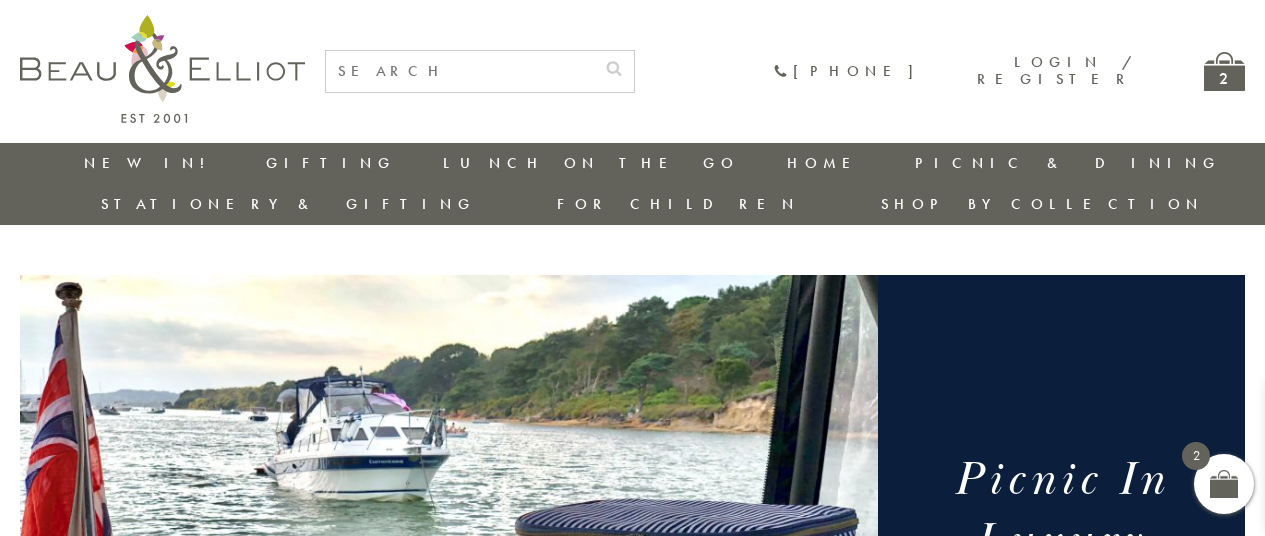 scroll, scrollTop: 0, scrollLeft: 0, axis: both 